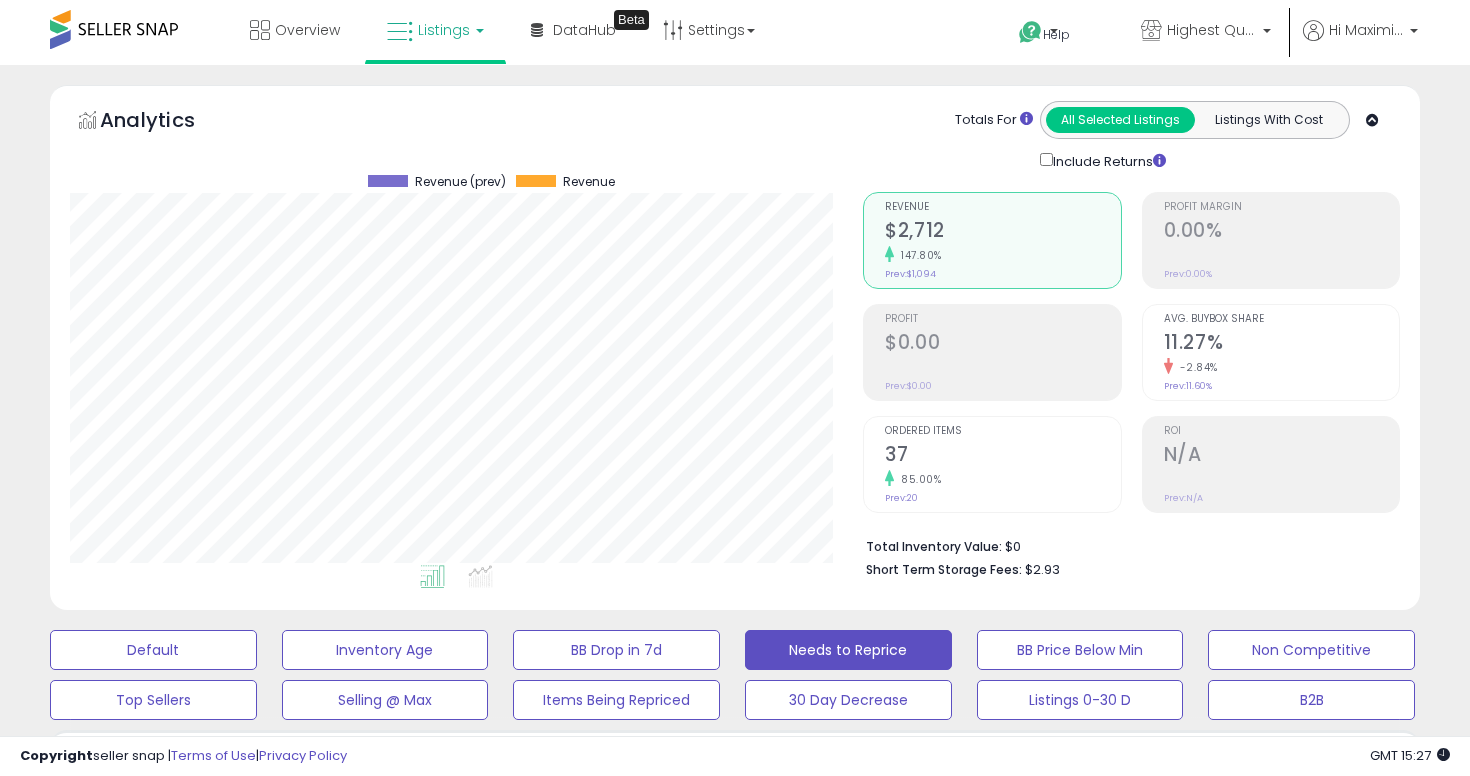 scroll, scrollTop: 973, scrollLeft: 0, axis: vertical 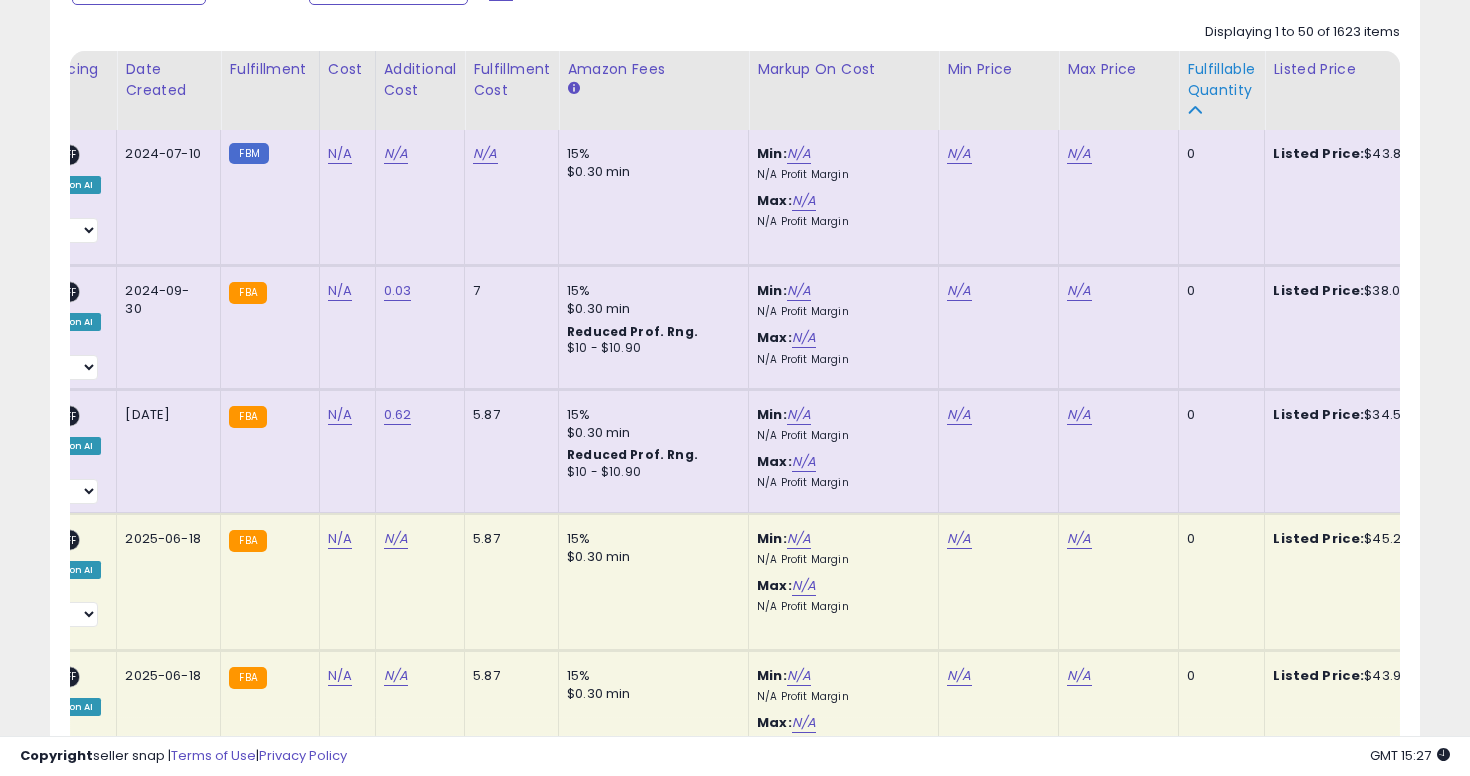 click on "Fulfillable Quantity" at bounding box center (1221, 80) 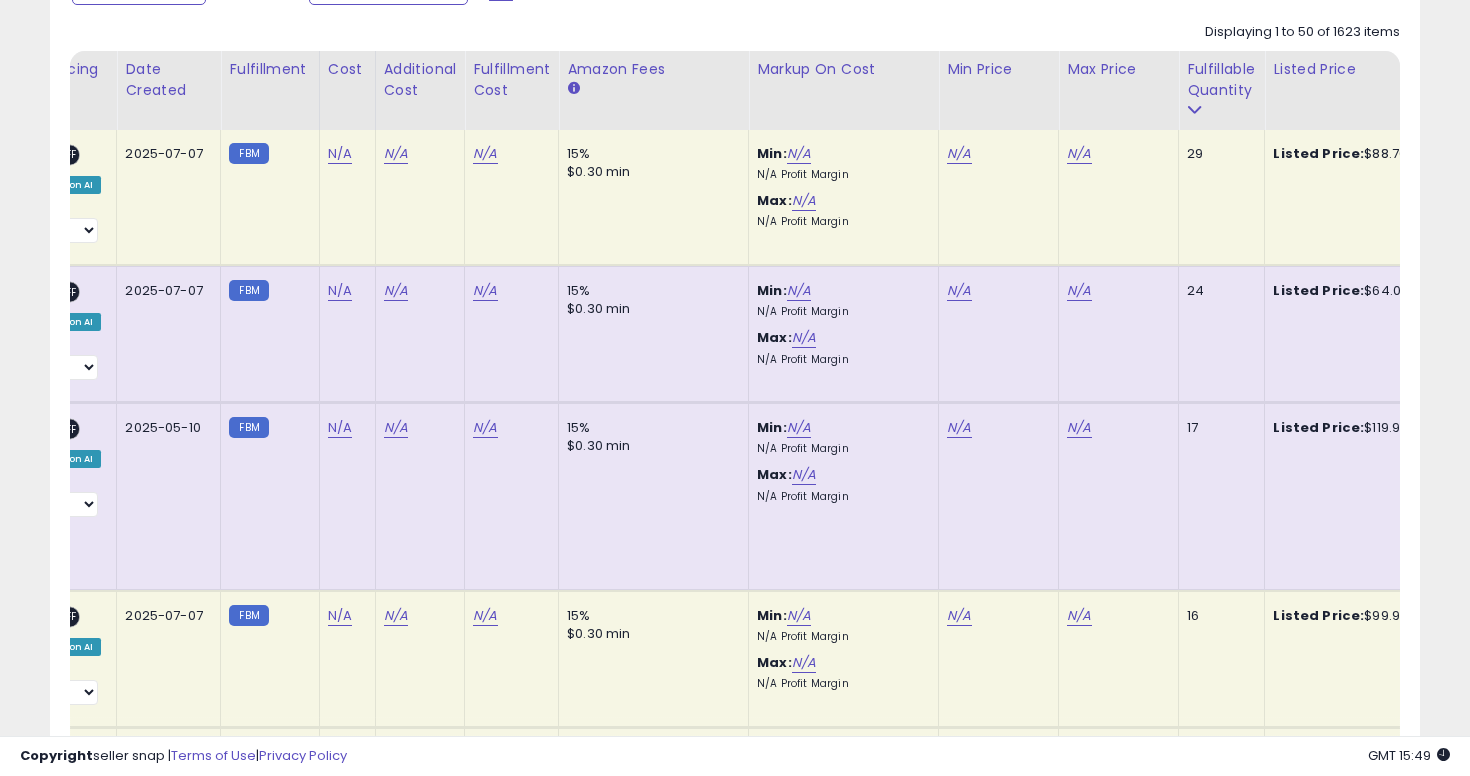 scroll, scrollTop: 0, scrollLeft: 510, axis: horizontal 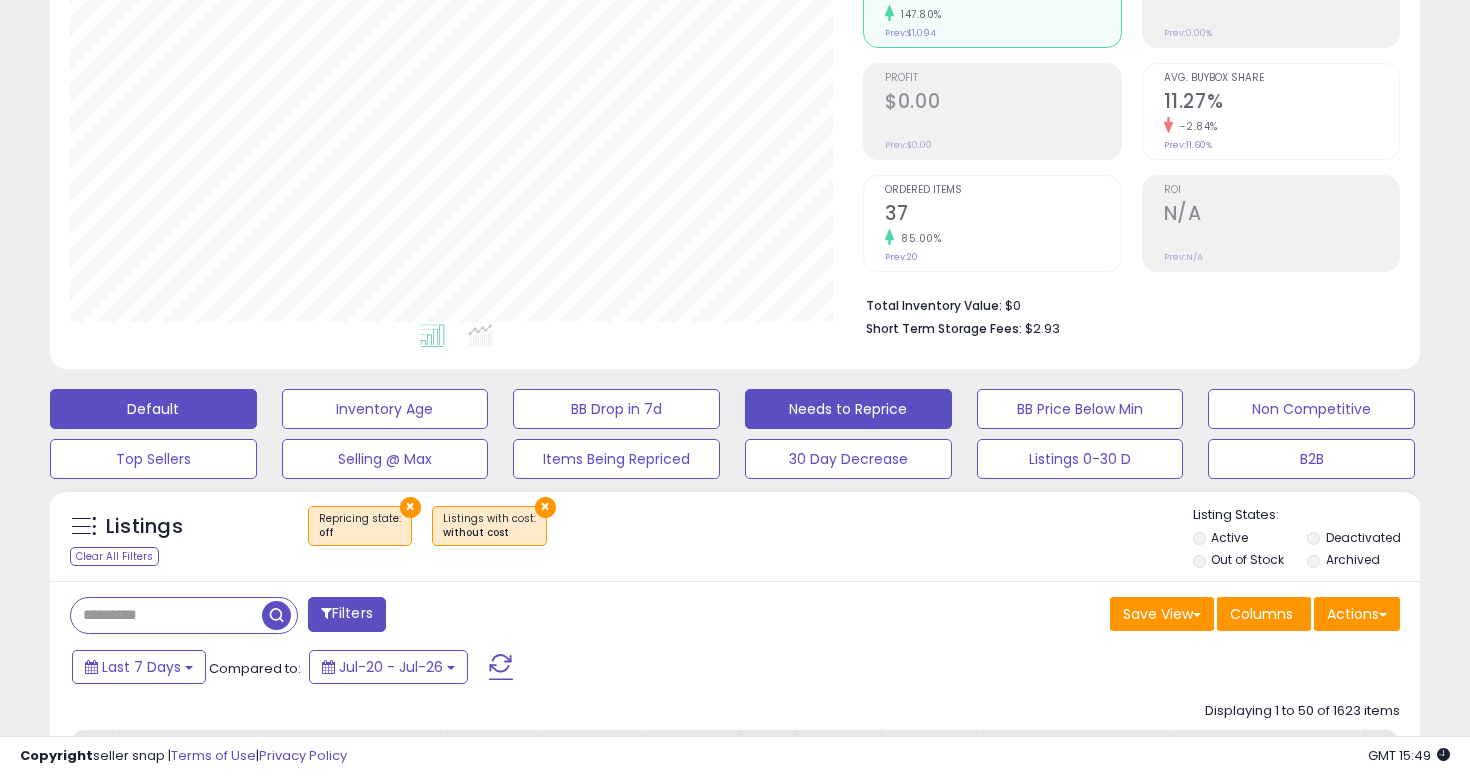 click on "Default" at bounding box center (153, 409) 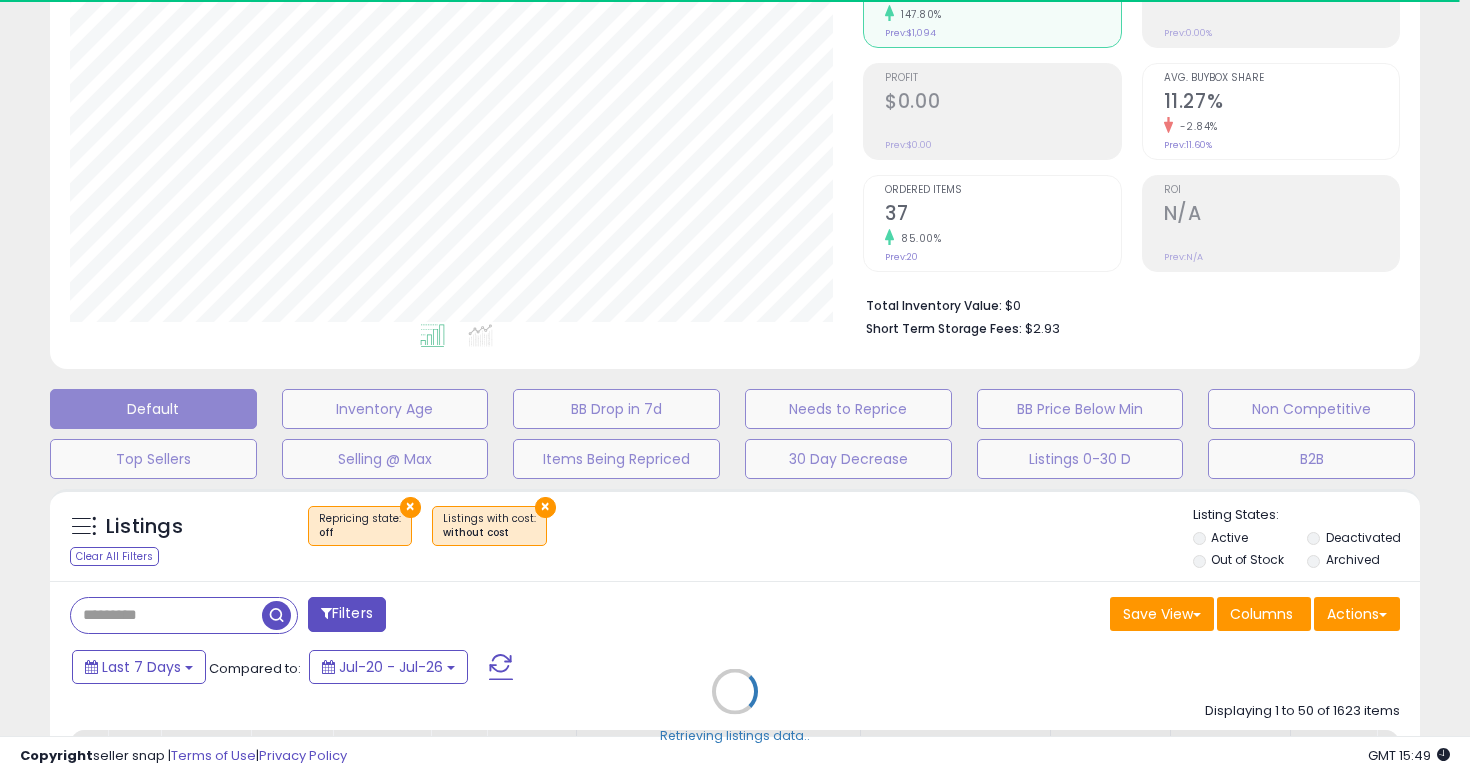 select on "**" 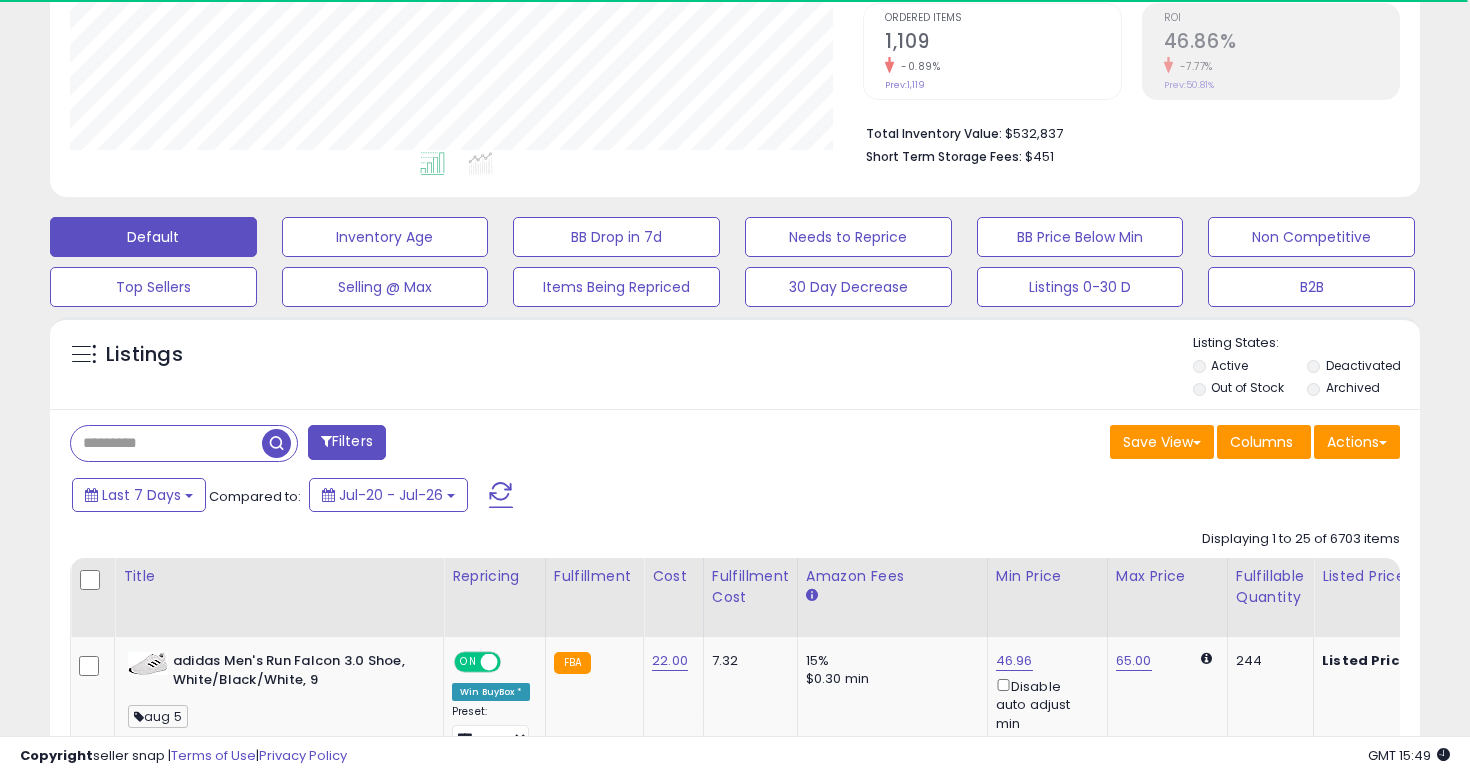 scroll, scrollTop: 445, scrollLeft: 0, axis: vertical 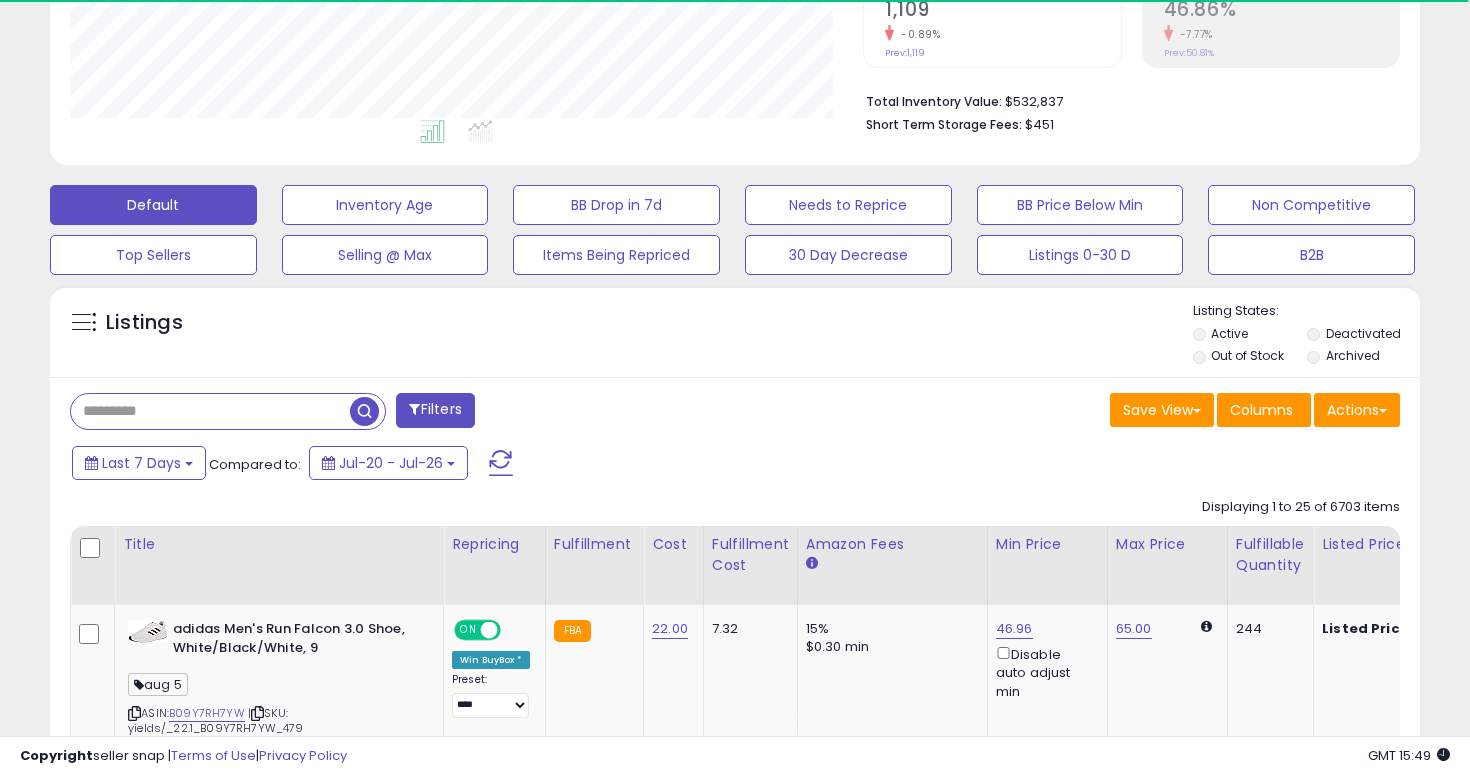 click at bounding box center [210, 411] 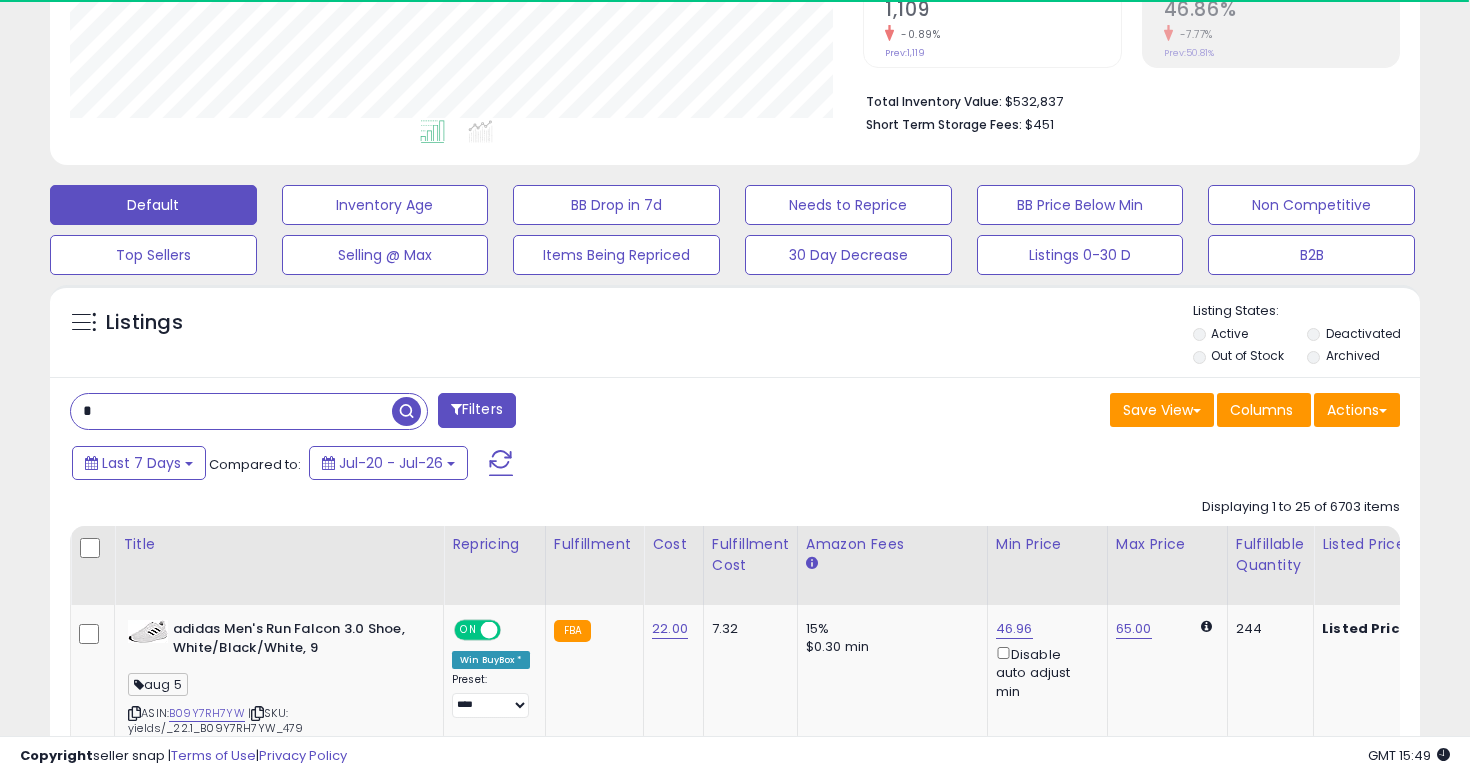 scroll, scrollTop: 999590, scrollLeft: 999206, axis: both 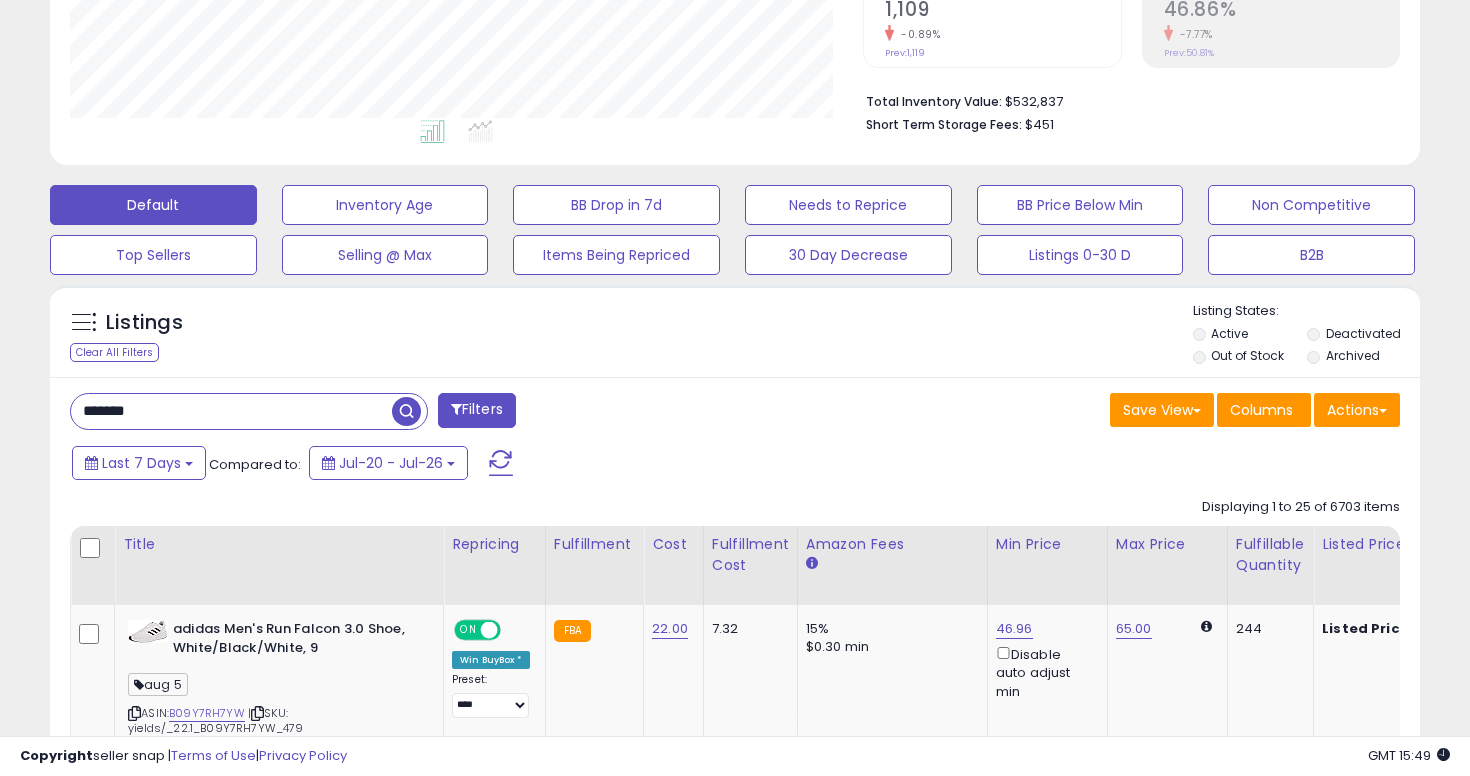 type on "*******" 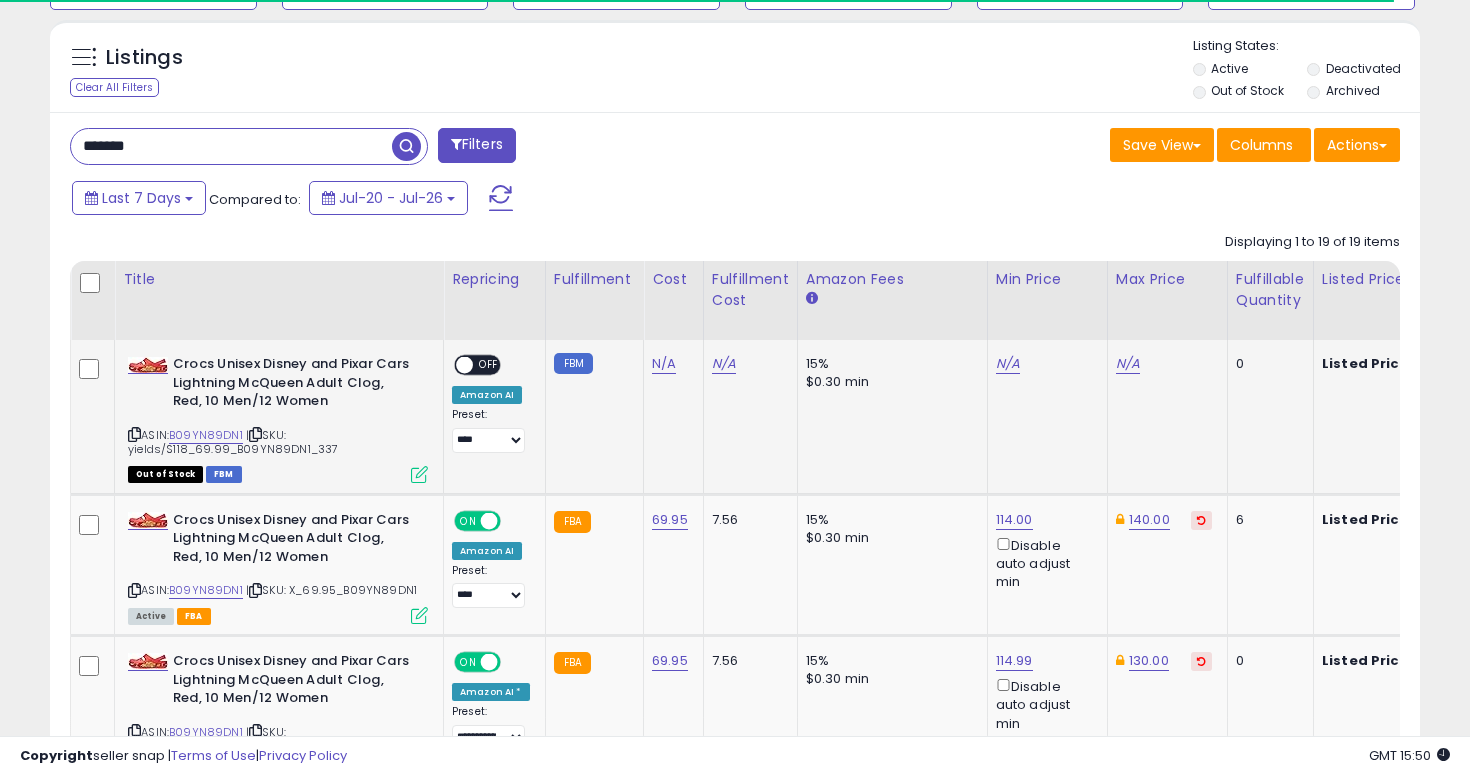 scroll, scrollTop: 723, scrollLeft: 0, axis: vertical 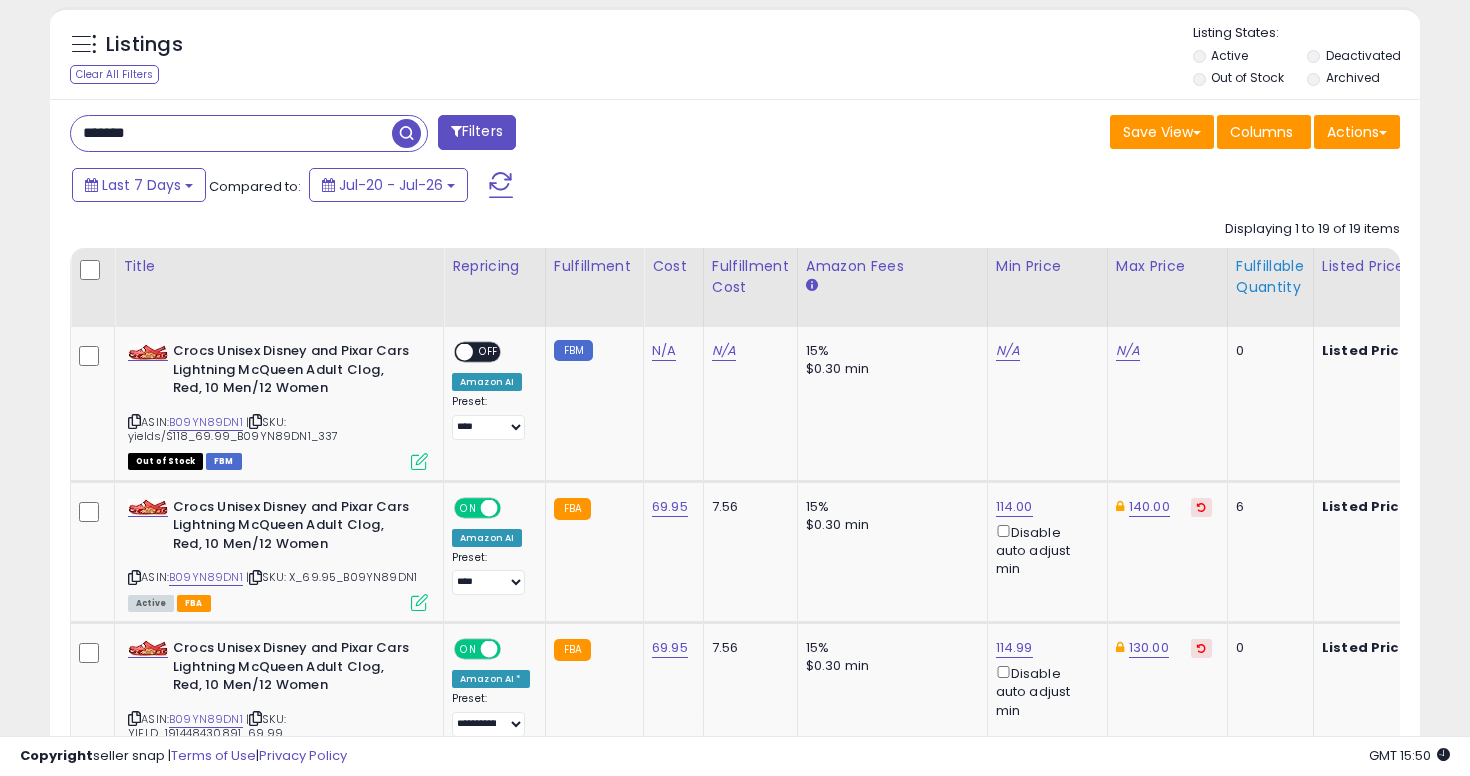click on "Fulfillable Quantity" 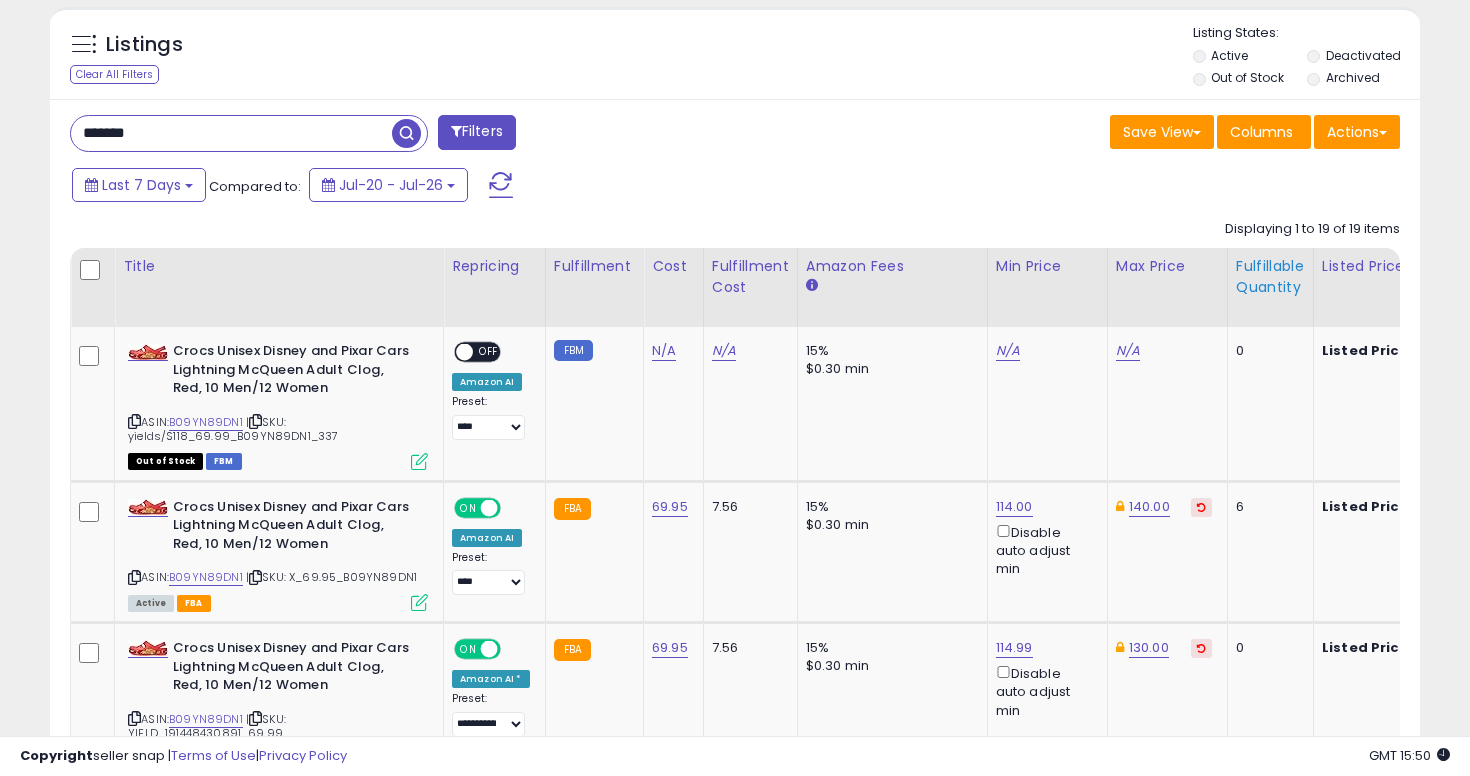 click on "Fulfillable Quantity" at bounding box center (1270, 277) 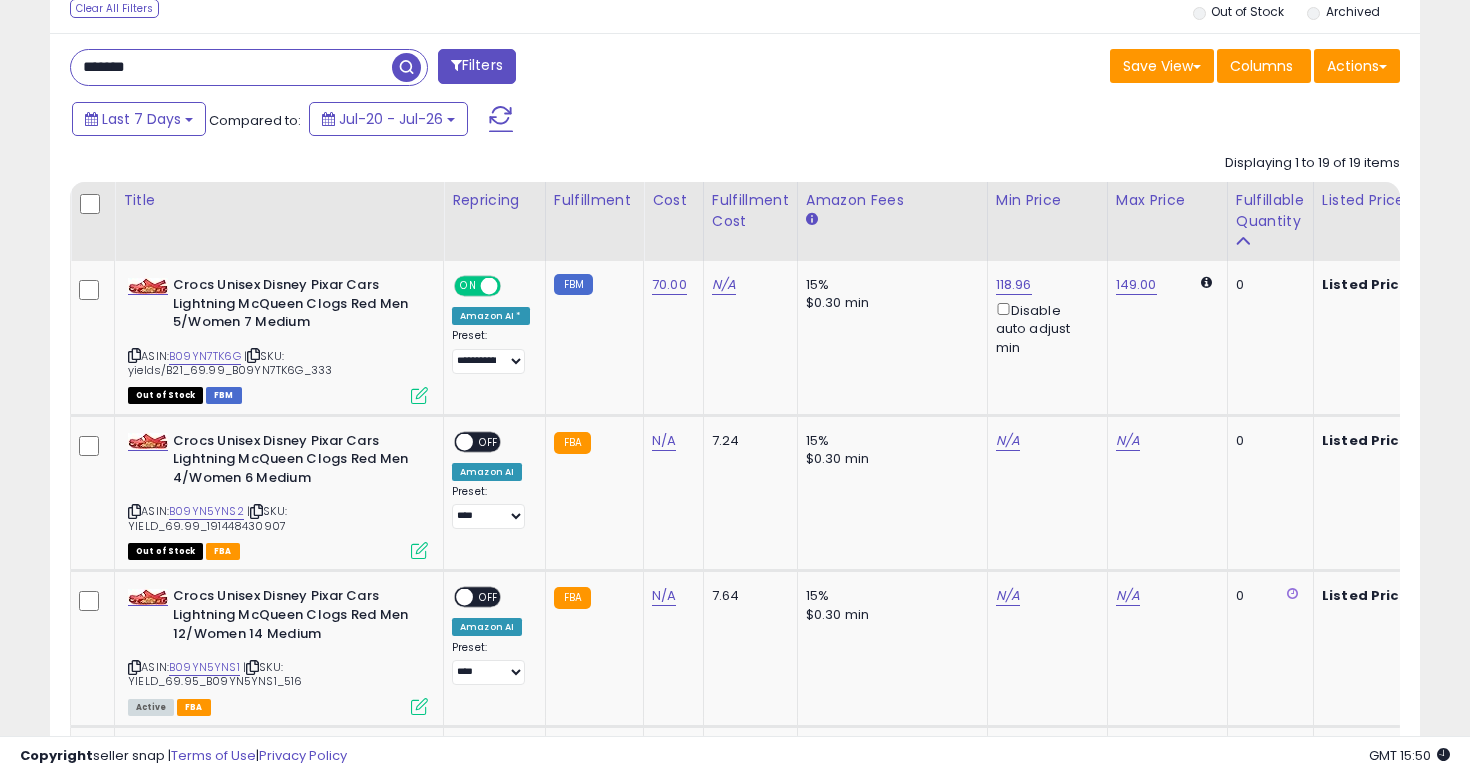 scroll, scrollTop: 792, scrollLeft: 0, axis: vertical 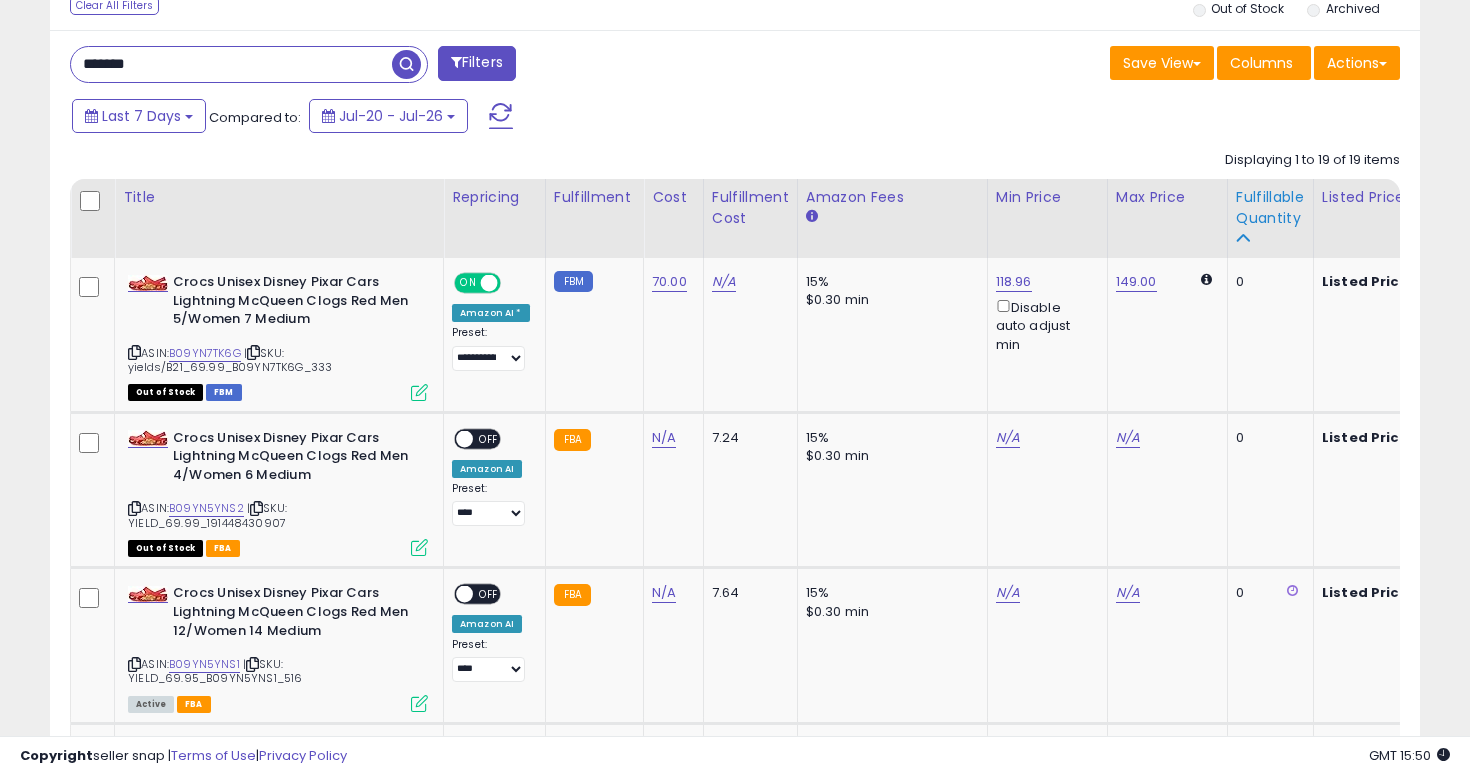 click on "Fulfillable Quantity" 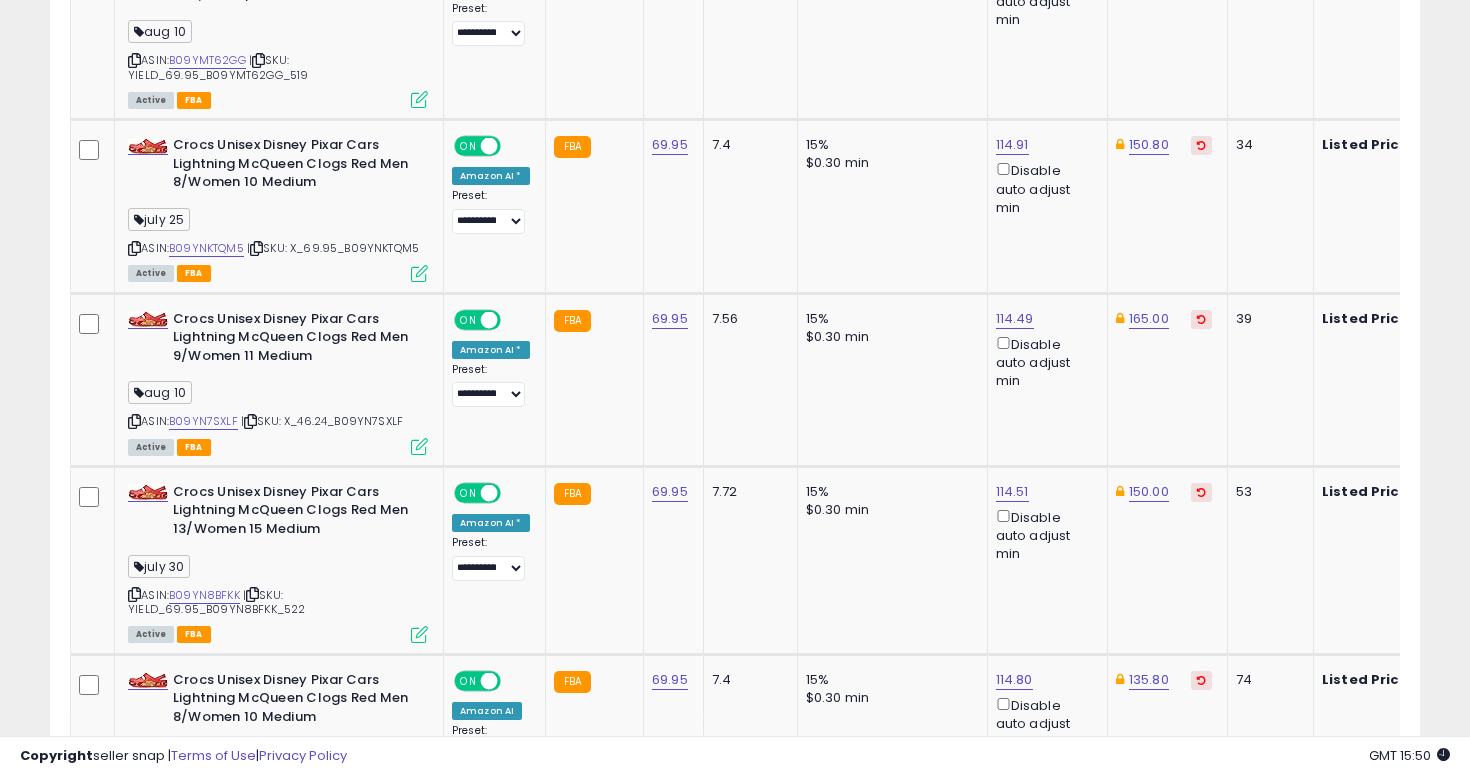 scroll, scrollTop: 3585, scrollLeft: 0, axis: vertical 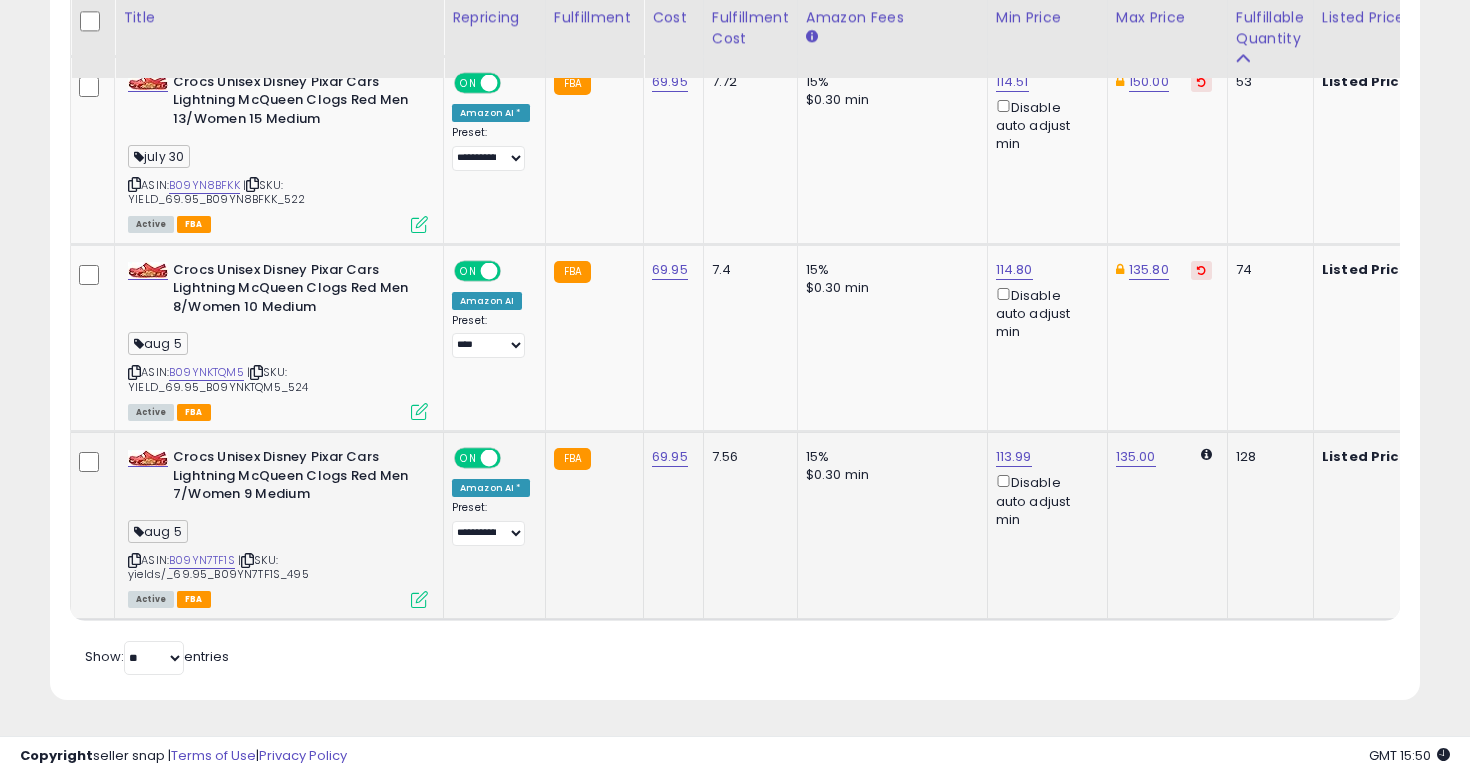 click on "15% $0.30 min" 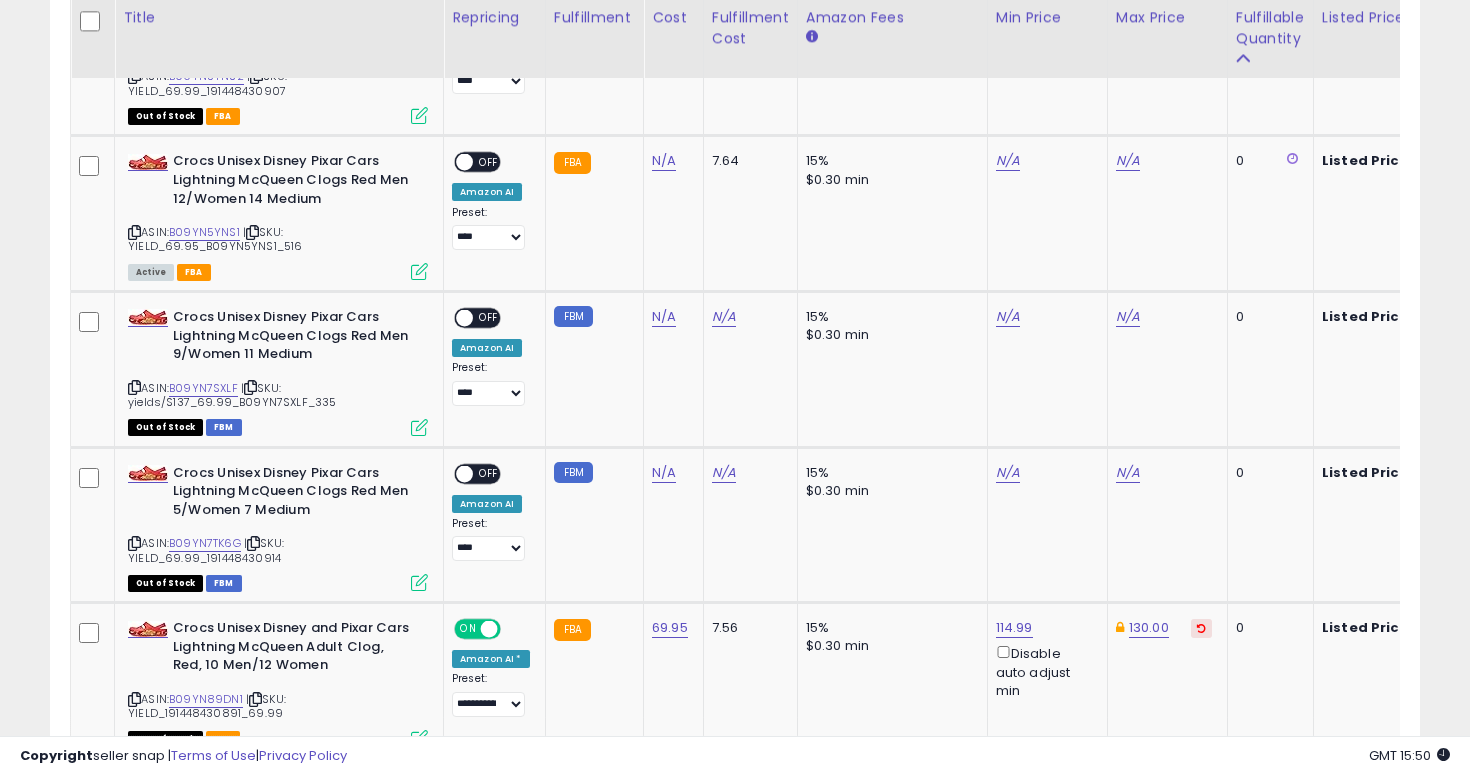 scroll, scrollTop: 3209, scrollLeft: 0, axis: vertical 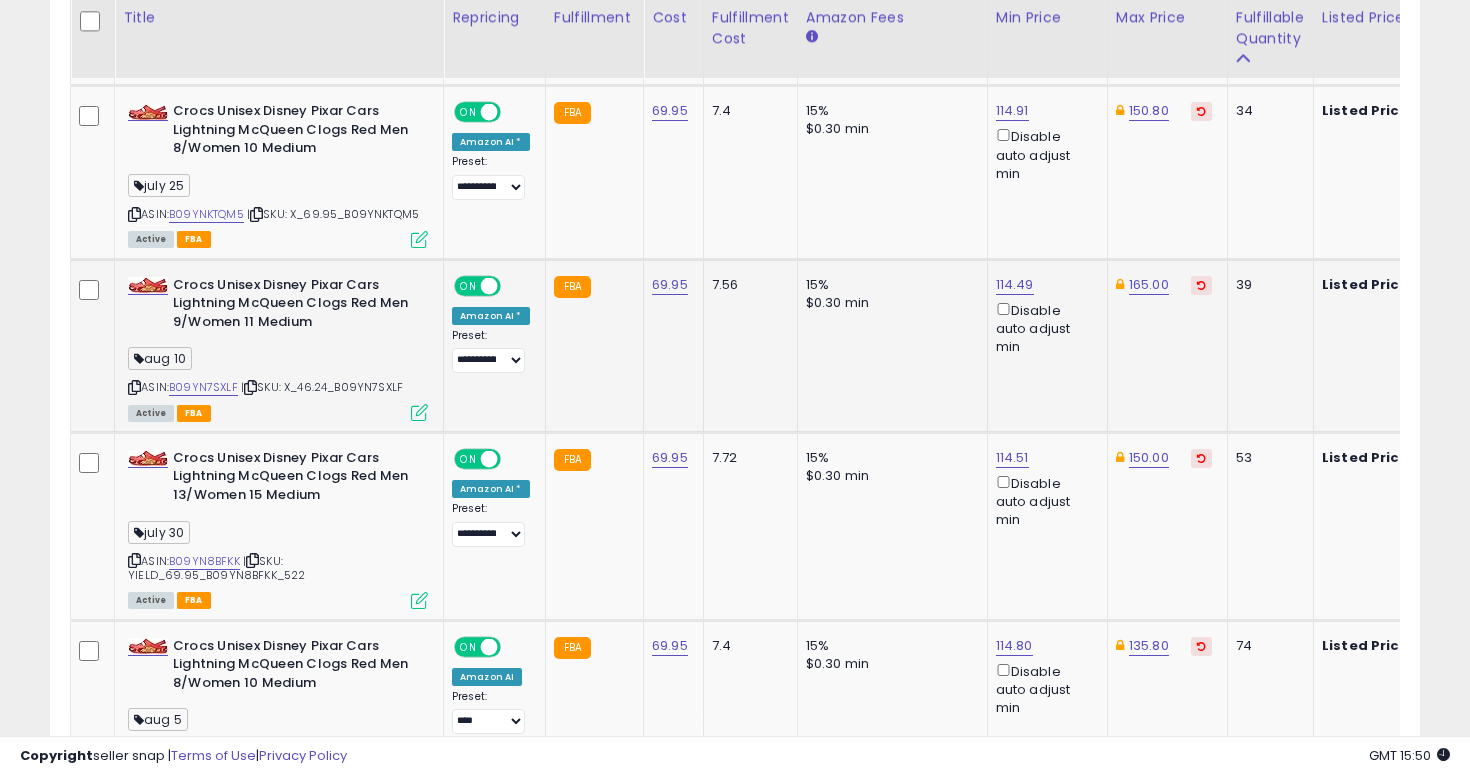 click on "Disable auto adjust min" at bounding box center [1044, 328] 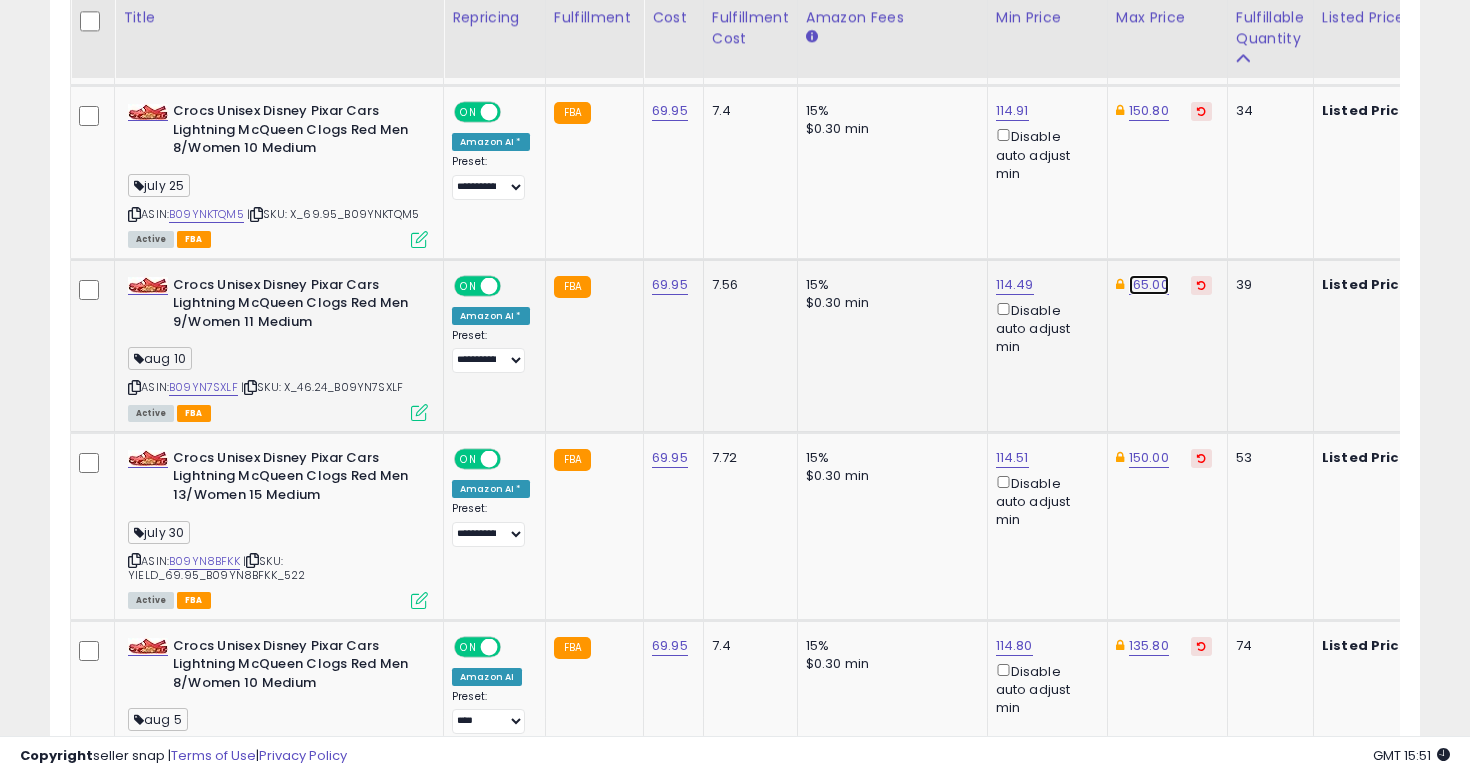 click on "165.00" at bounding box center (1149, -1357) 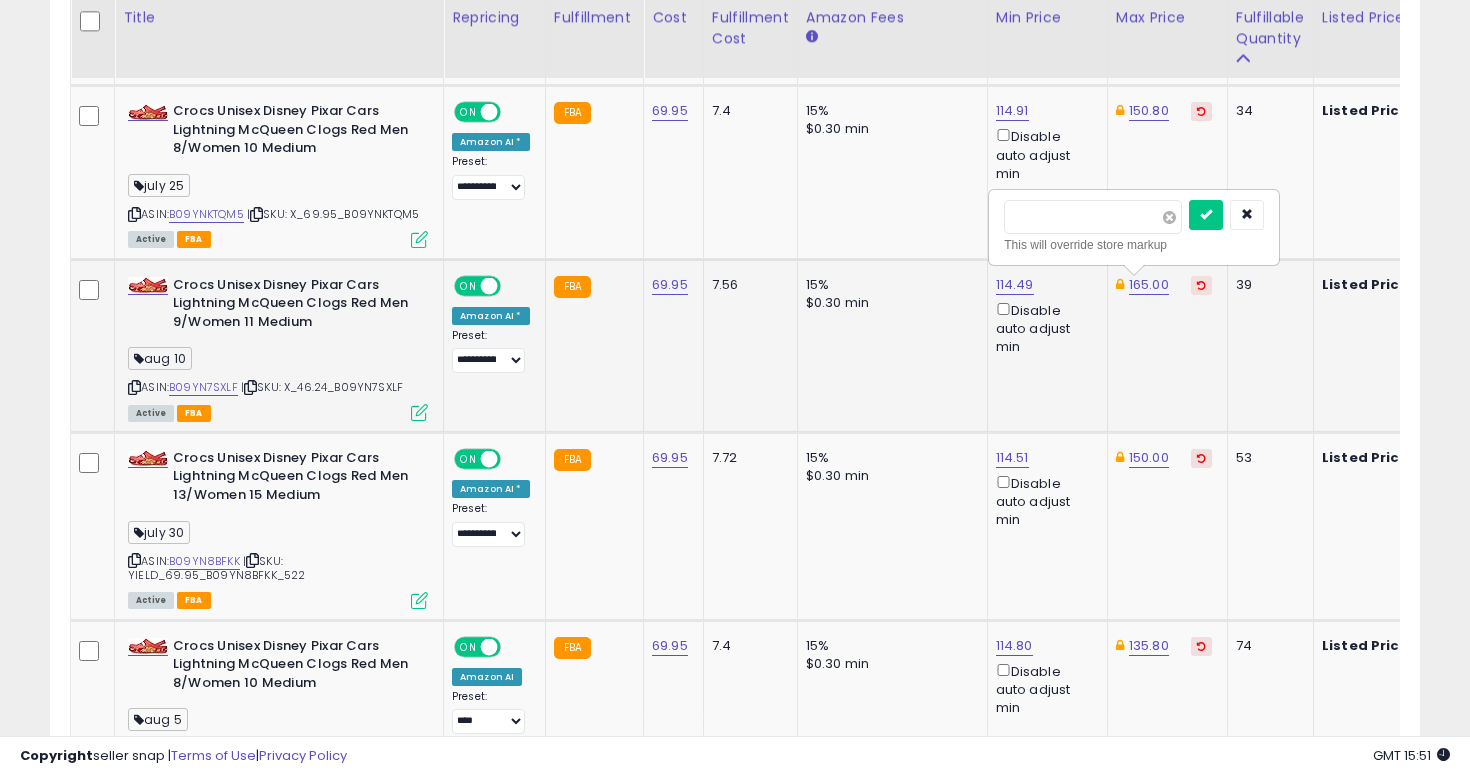 click at bounding box center [1169, 217] 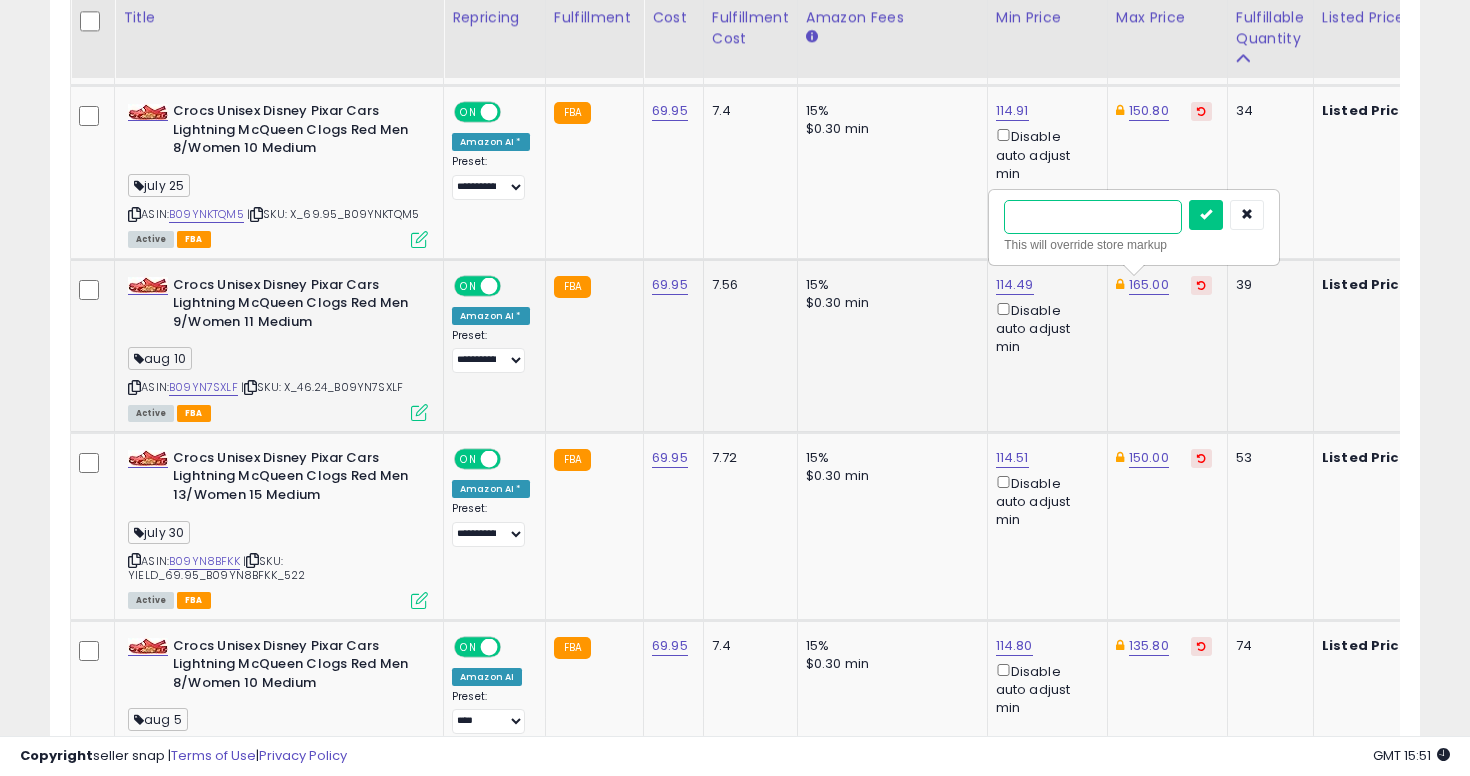 type on "***" 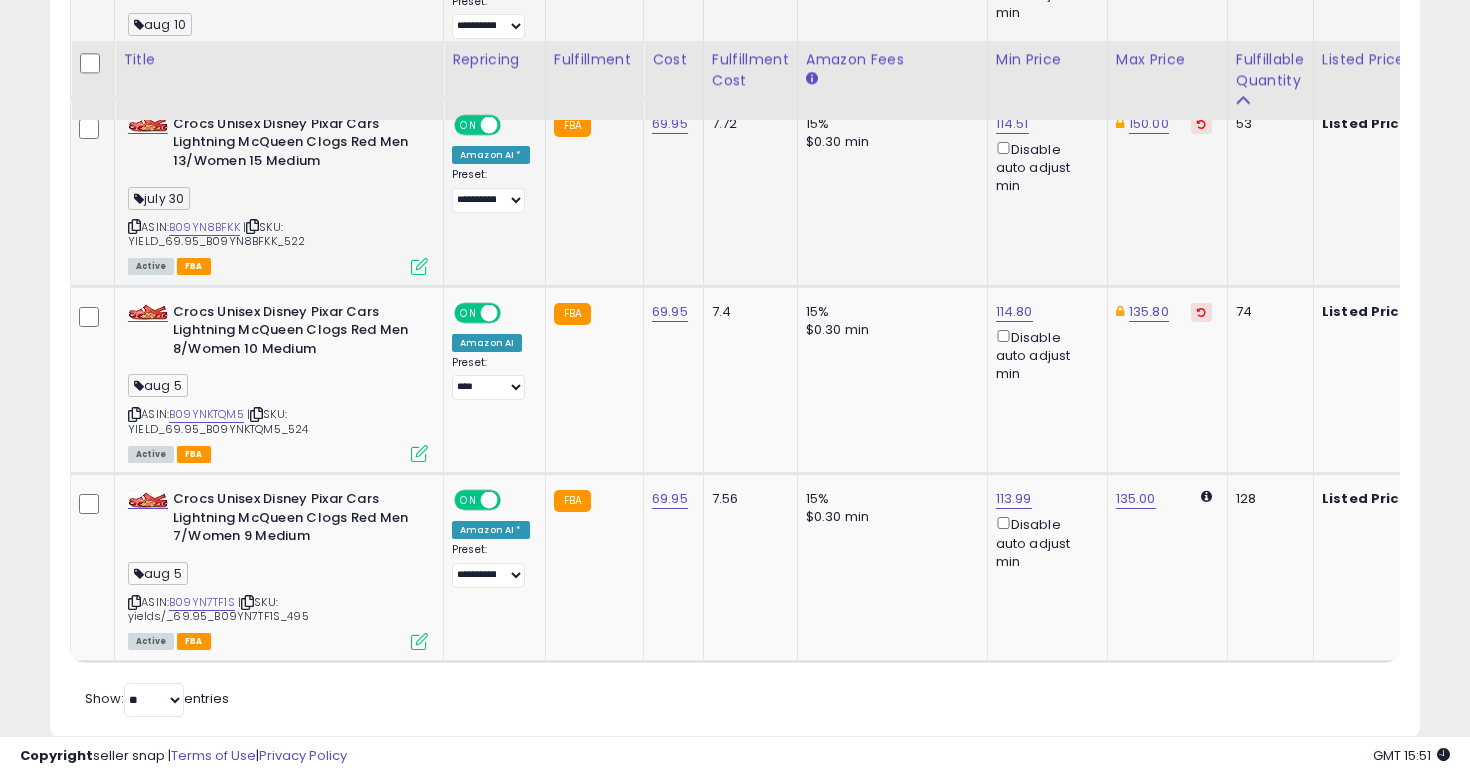 scroll, scrollTop: 3585, scrollLeft: 0, axis: vertical 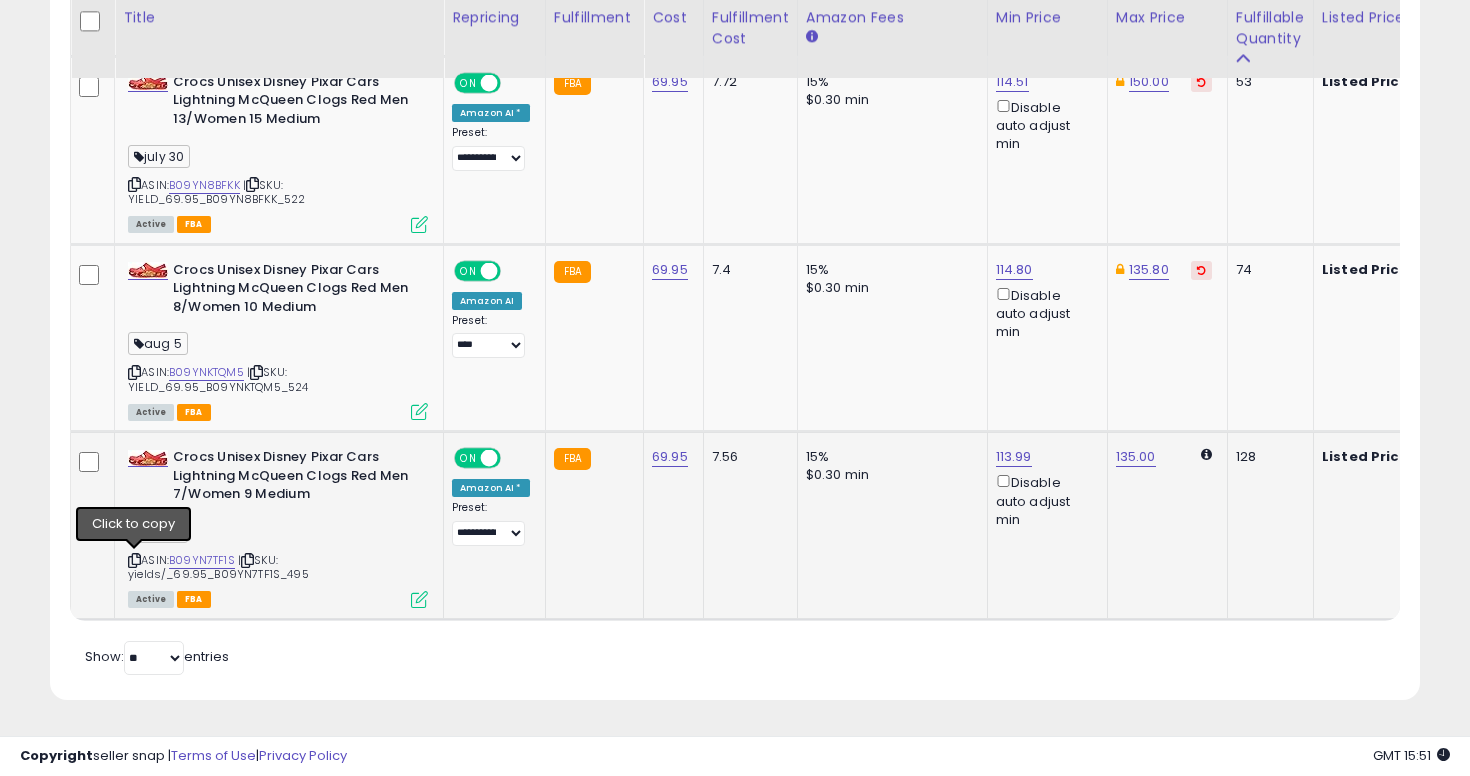 click at bounding box center [134, 560] 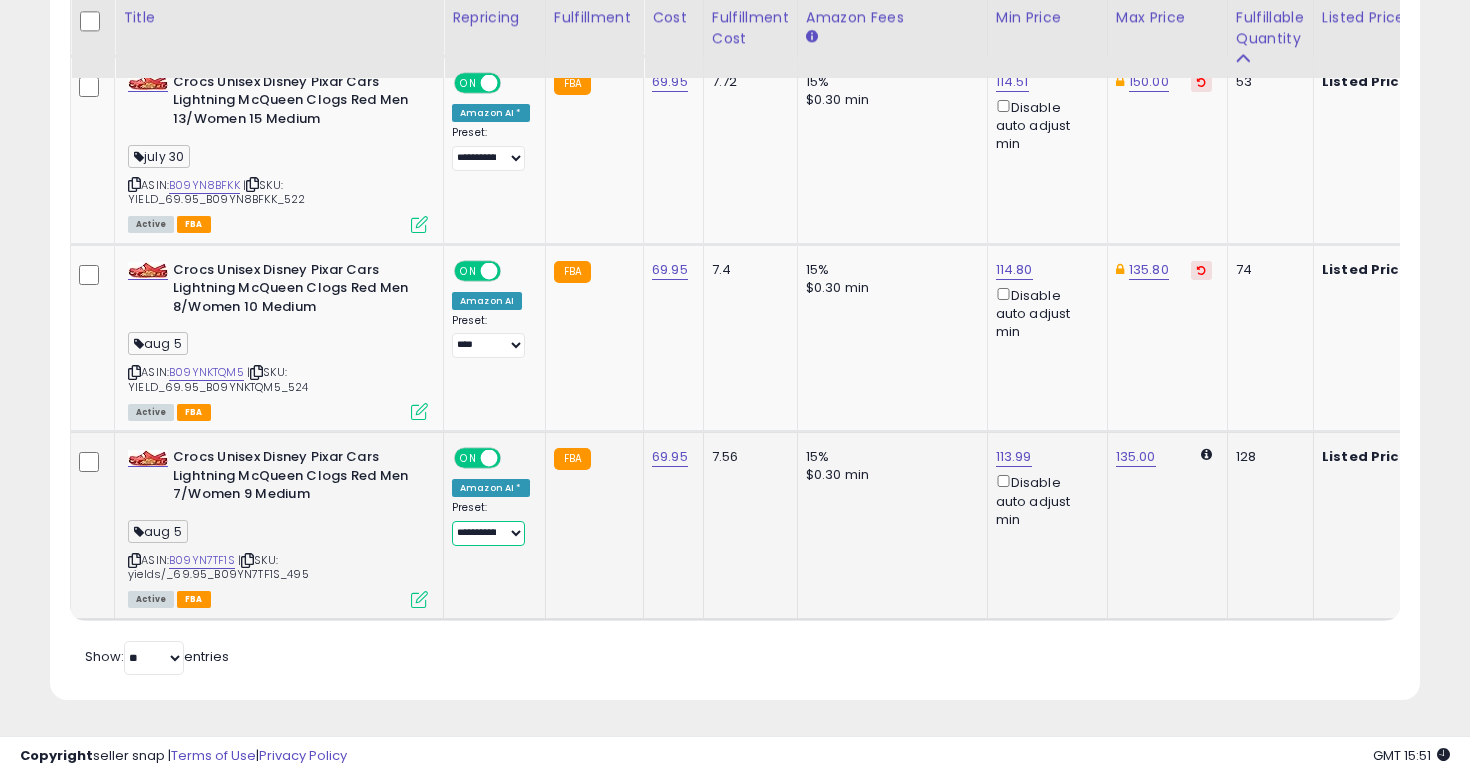 click on "**********" at bounding box center (488, 533) 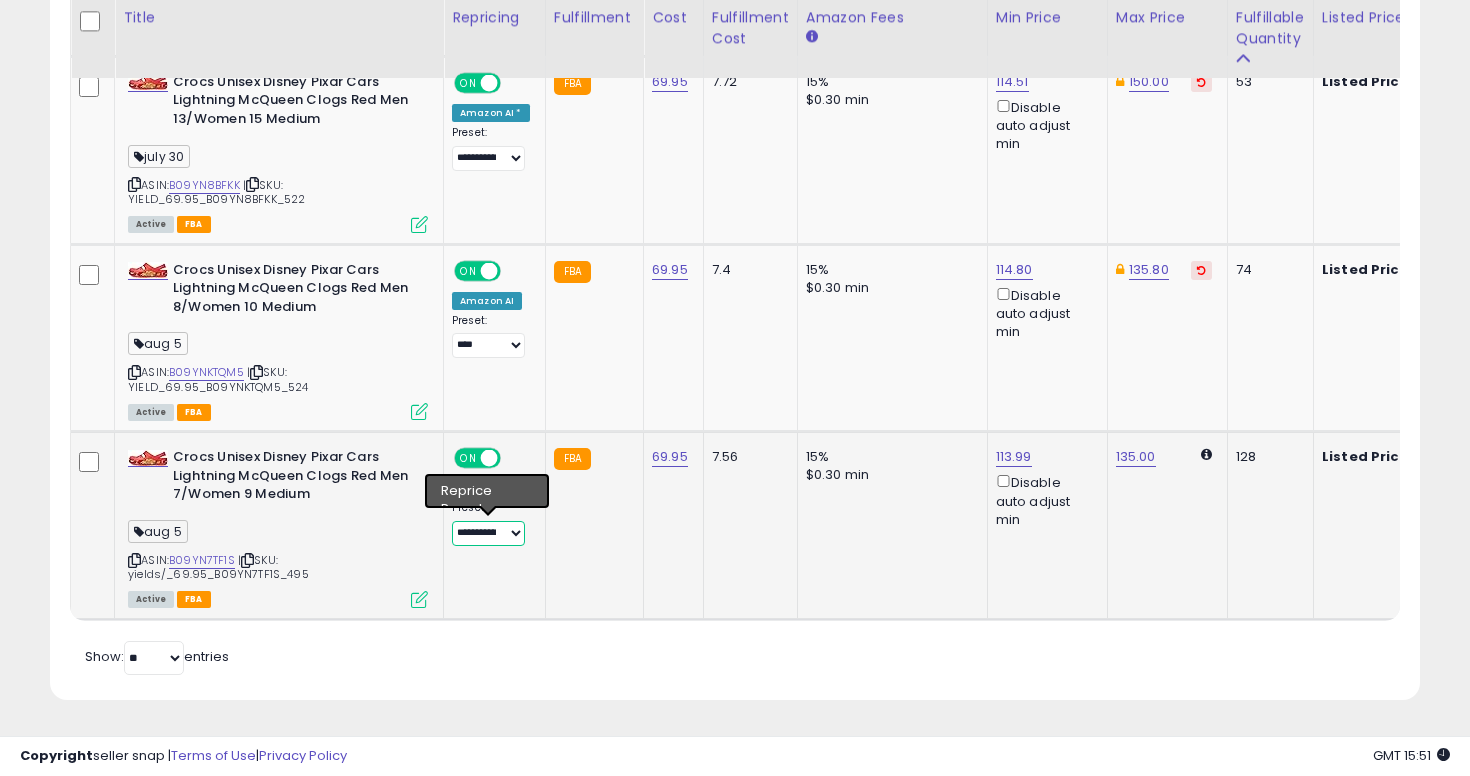 select on "****" 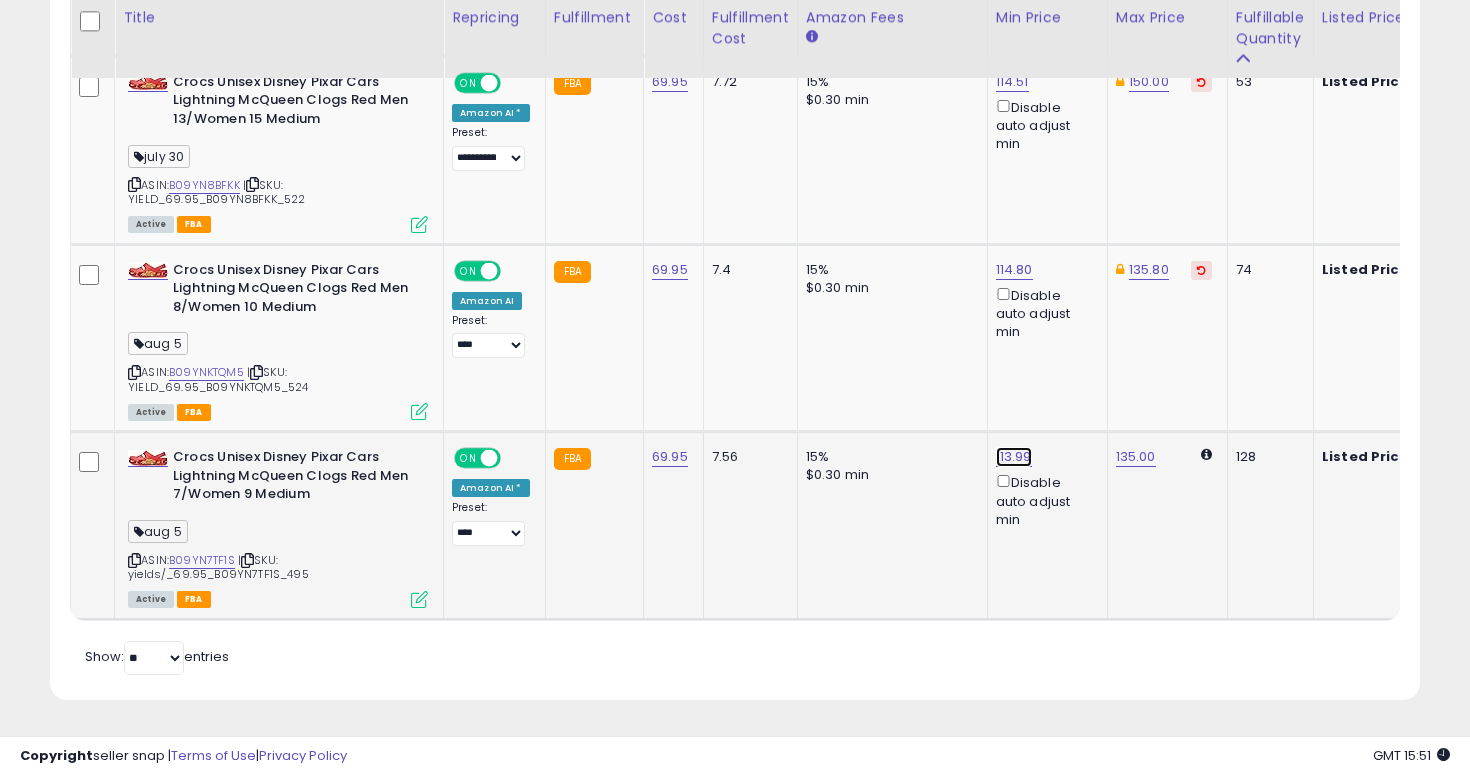 click on "113.99" at bounding box center (1014, -2511) 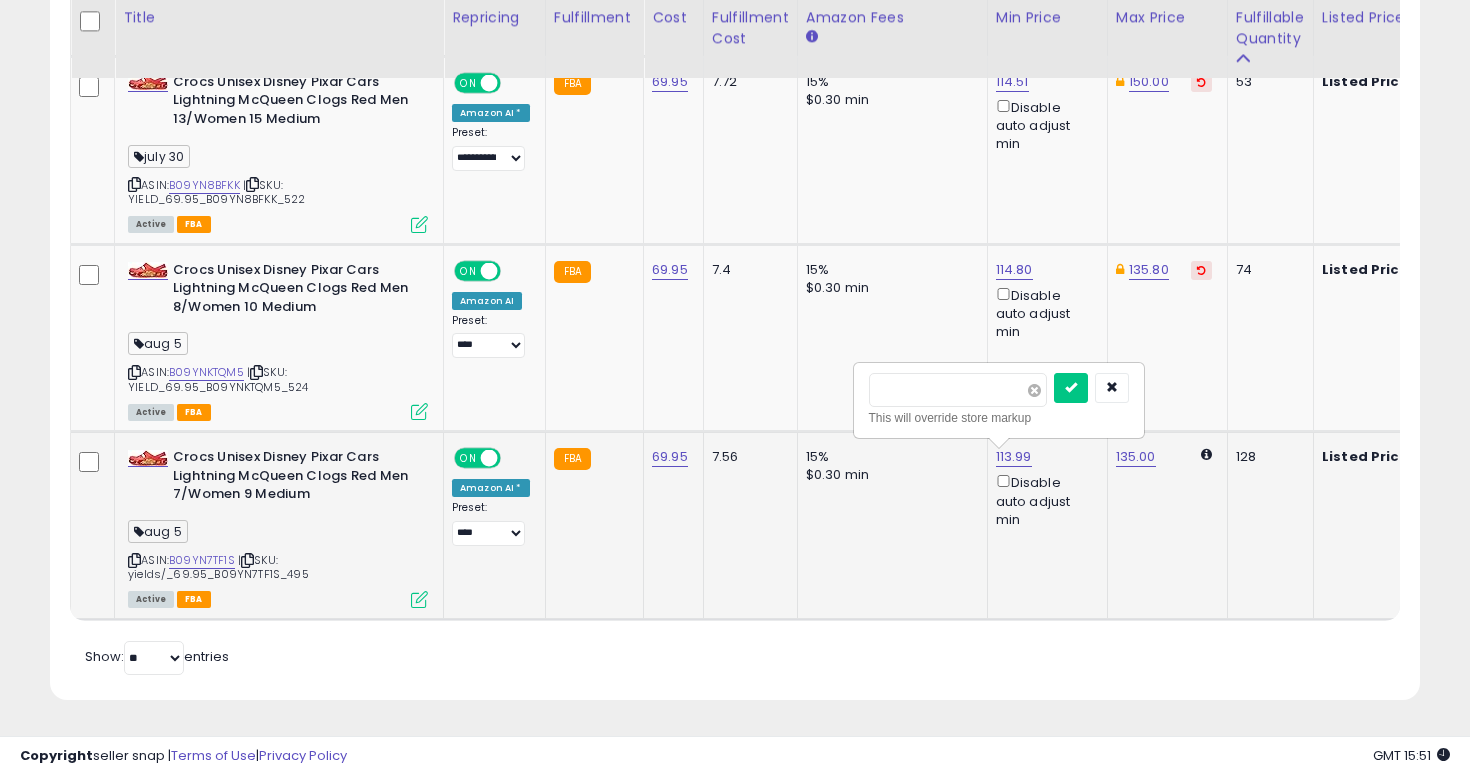 click at bounding box center [1034, 390] 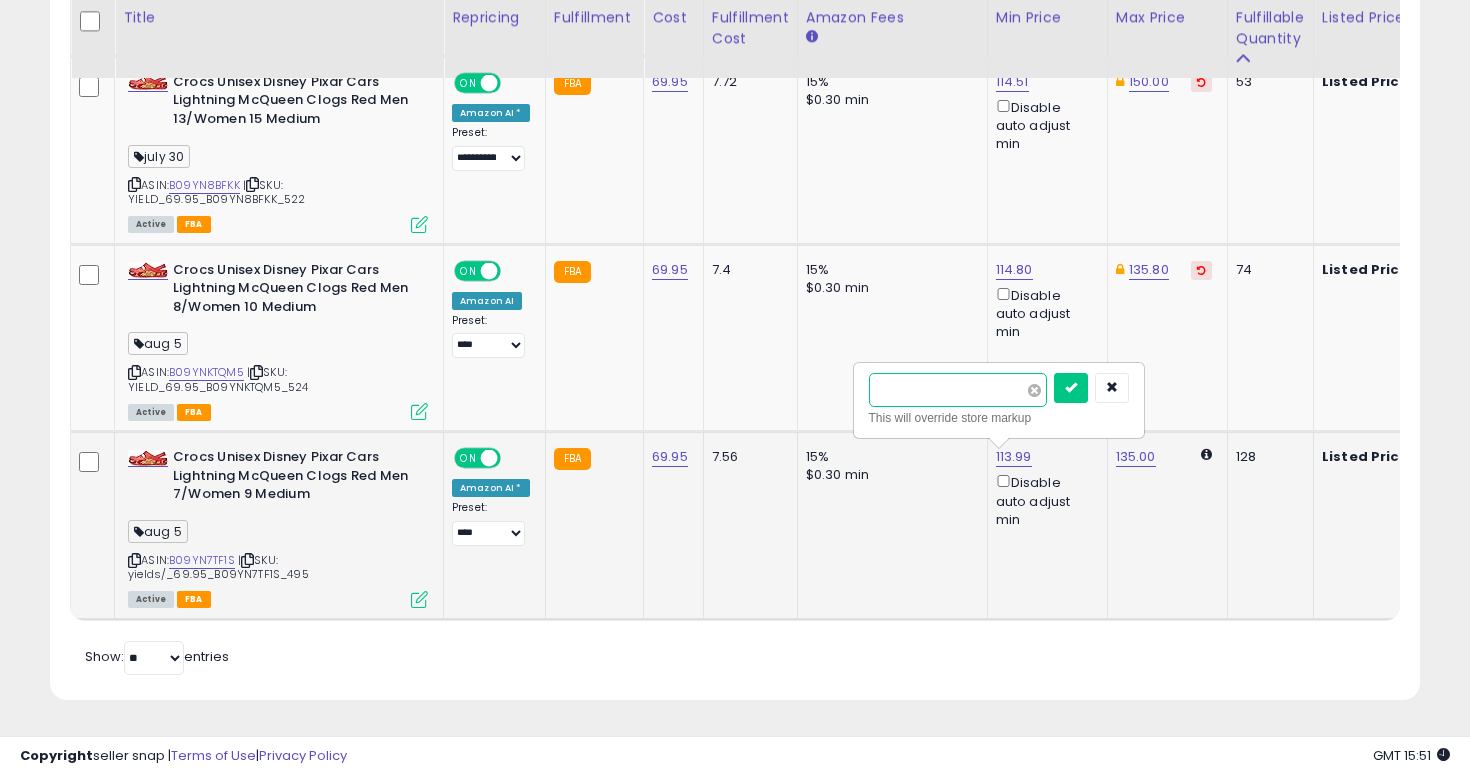 paste on "*****" 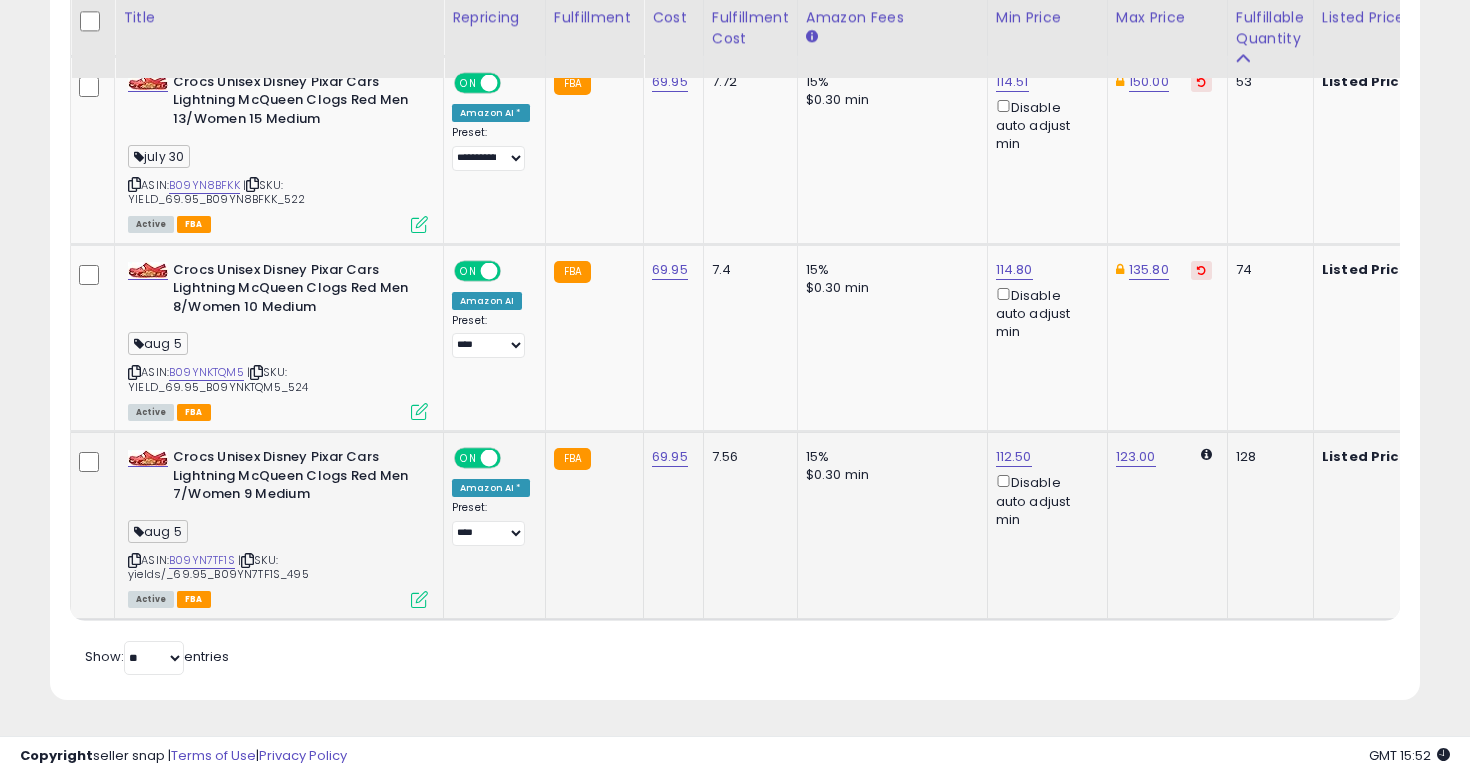 click on "123.00" 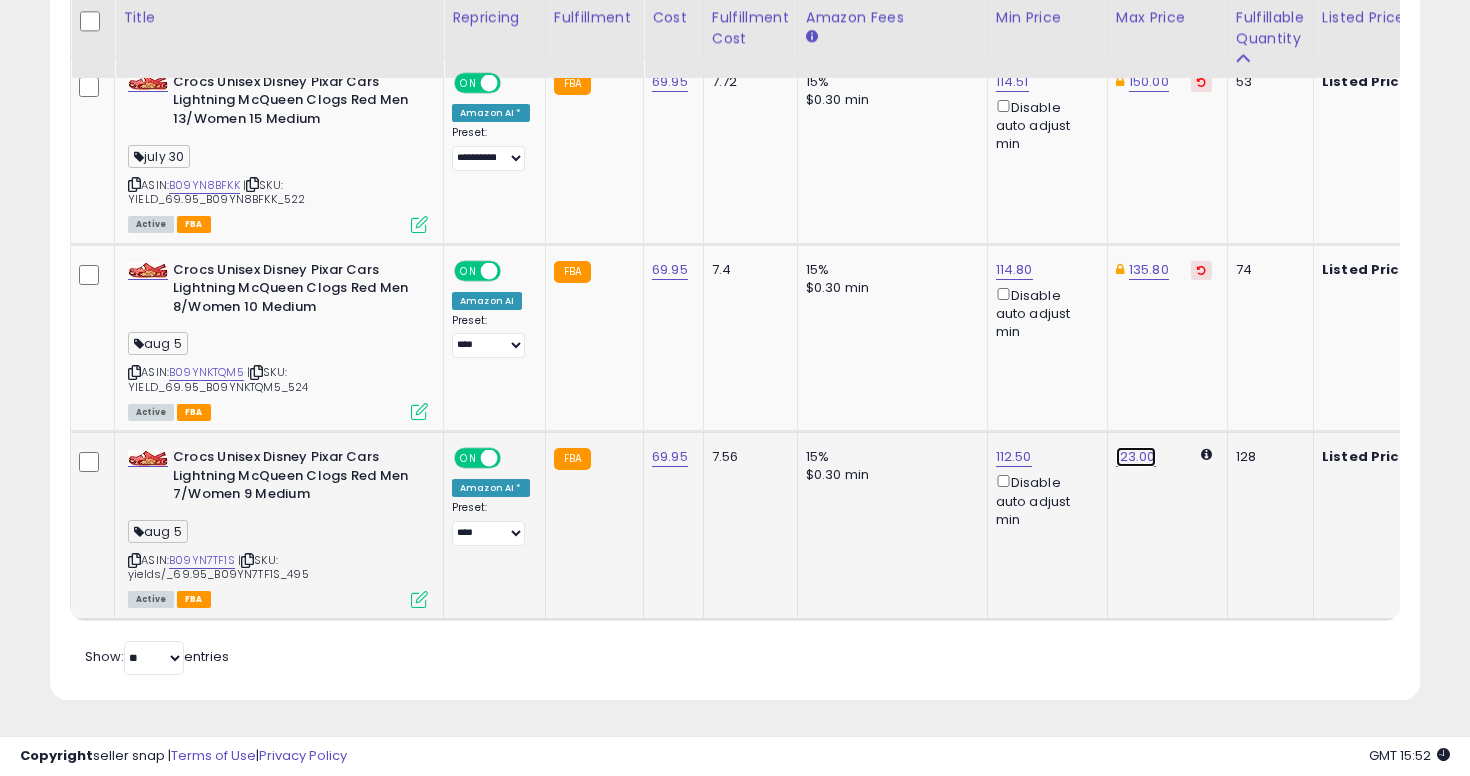 click on "123.00" at bounding box center (1136, -2511) 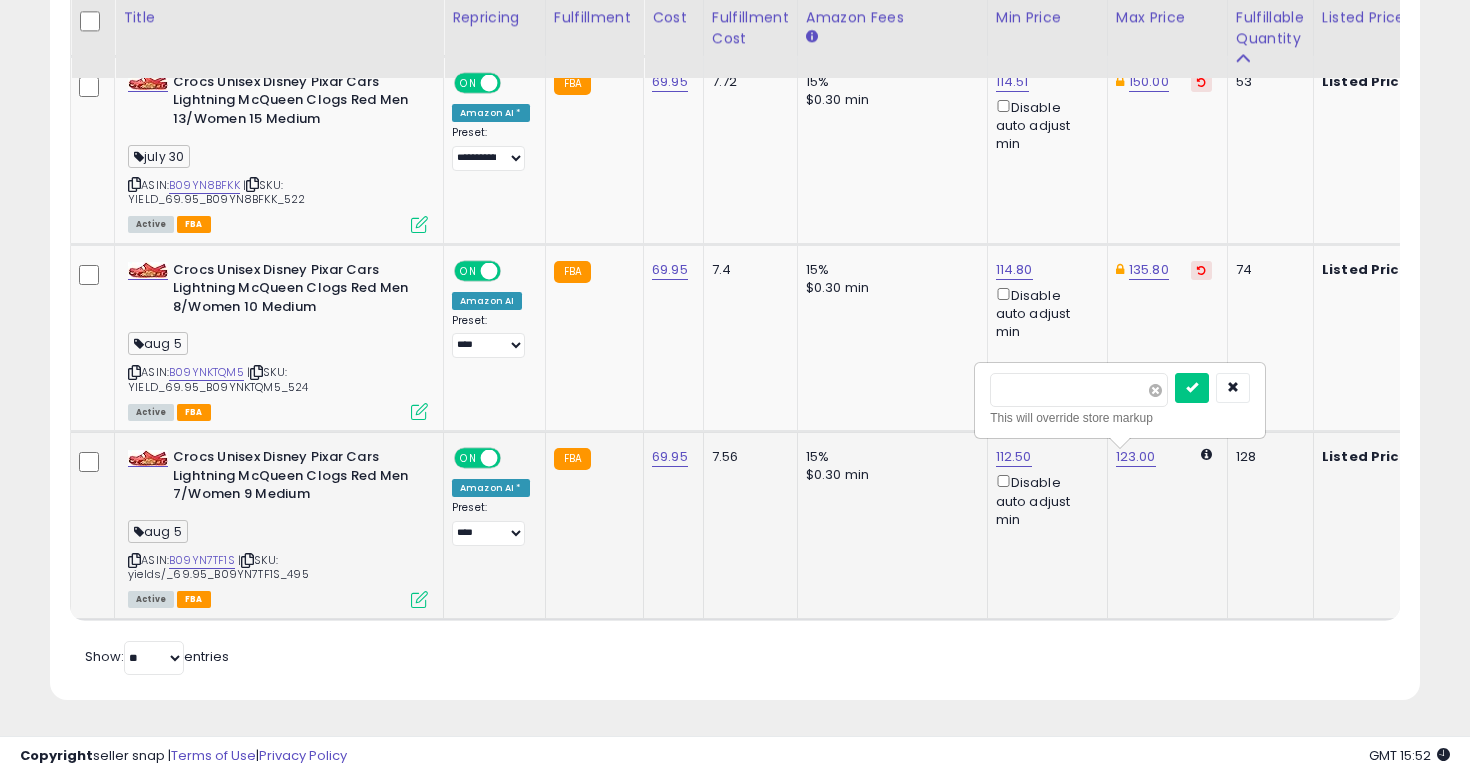 click at bounding box center [1155, 390] 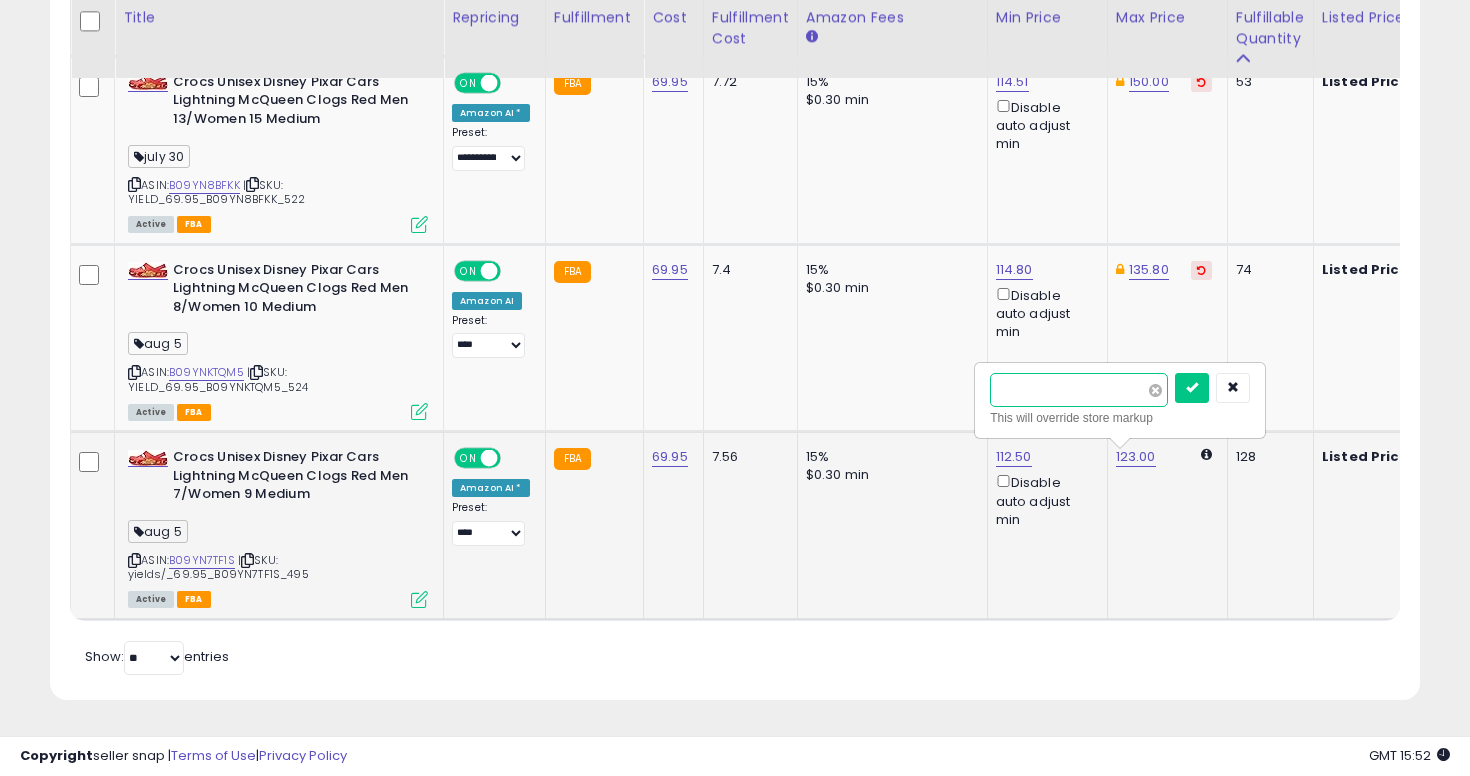 type on "***" 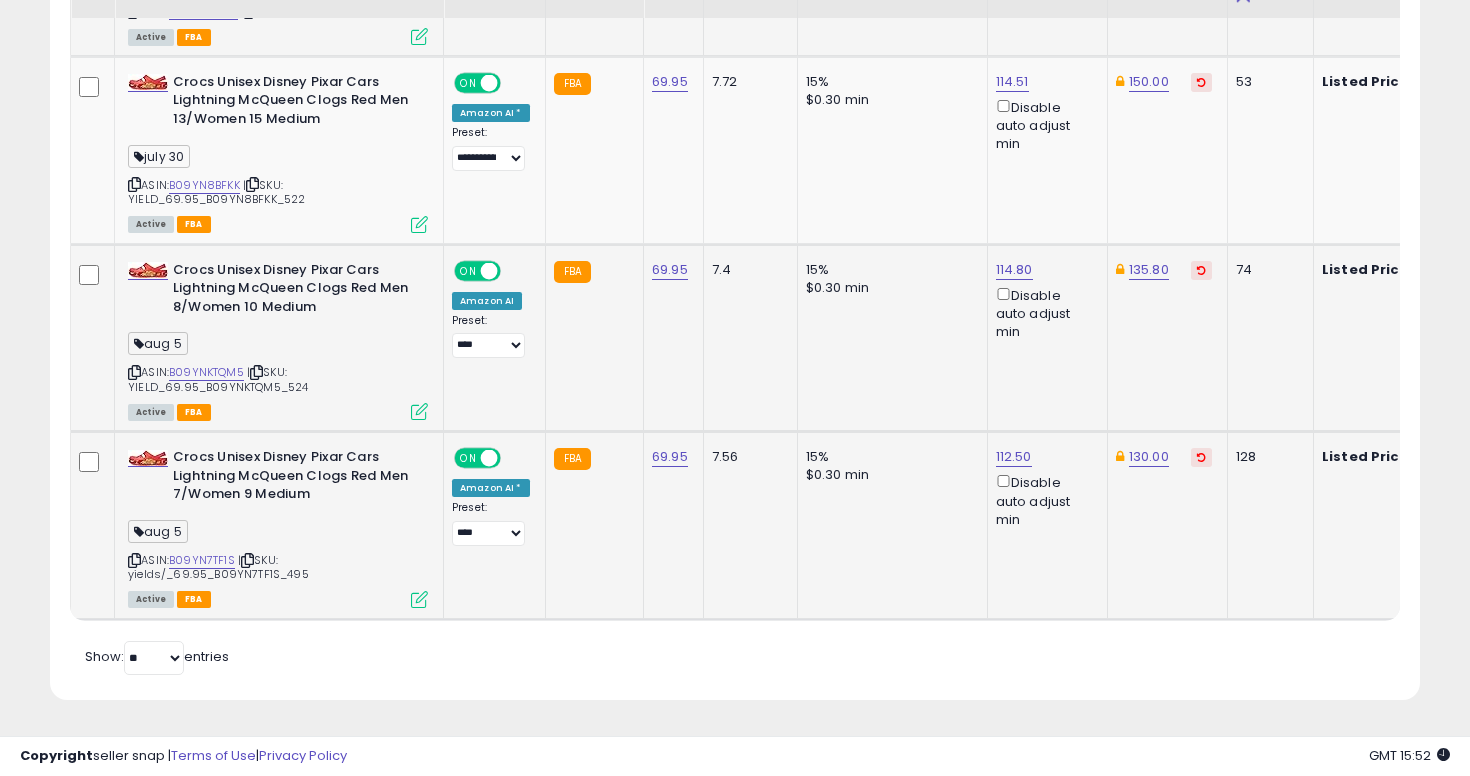 scroll, scrollTop: 3459, scrollLeft: 0, axis: vertical 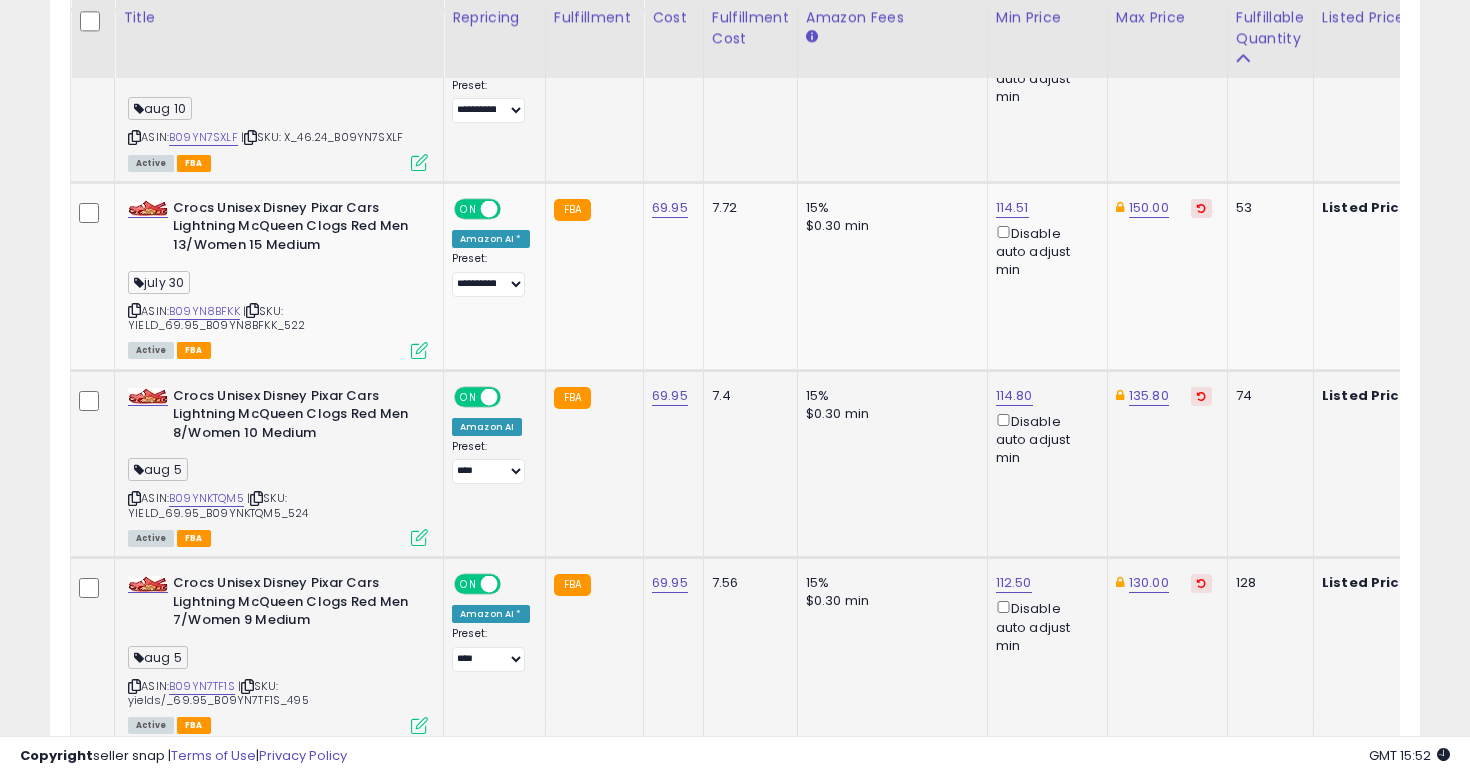 click at bounding box center [134, 498] 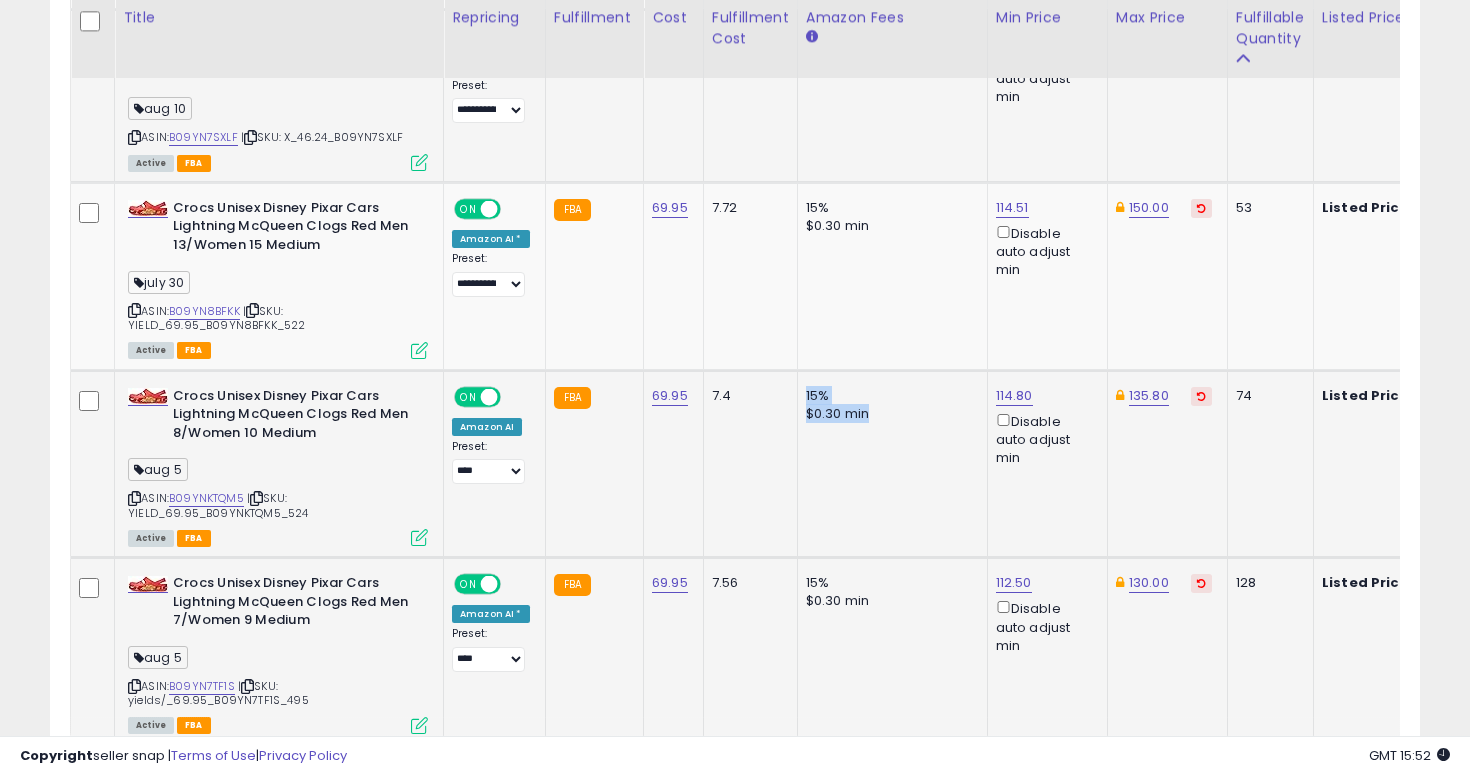 drag, startPoint x: 795, startPoint y: 398, endPoint x: 862, endPoint y: 413, distance: 68.65858 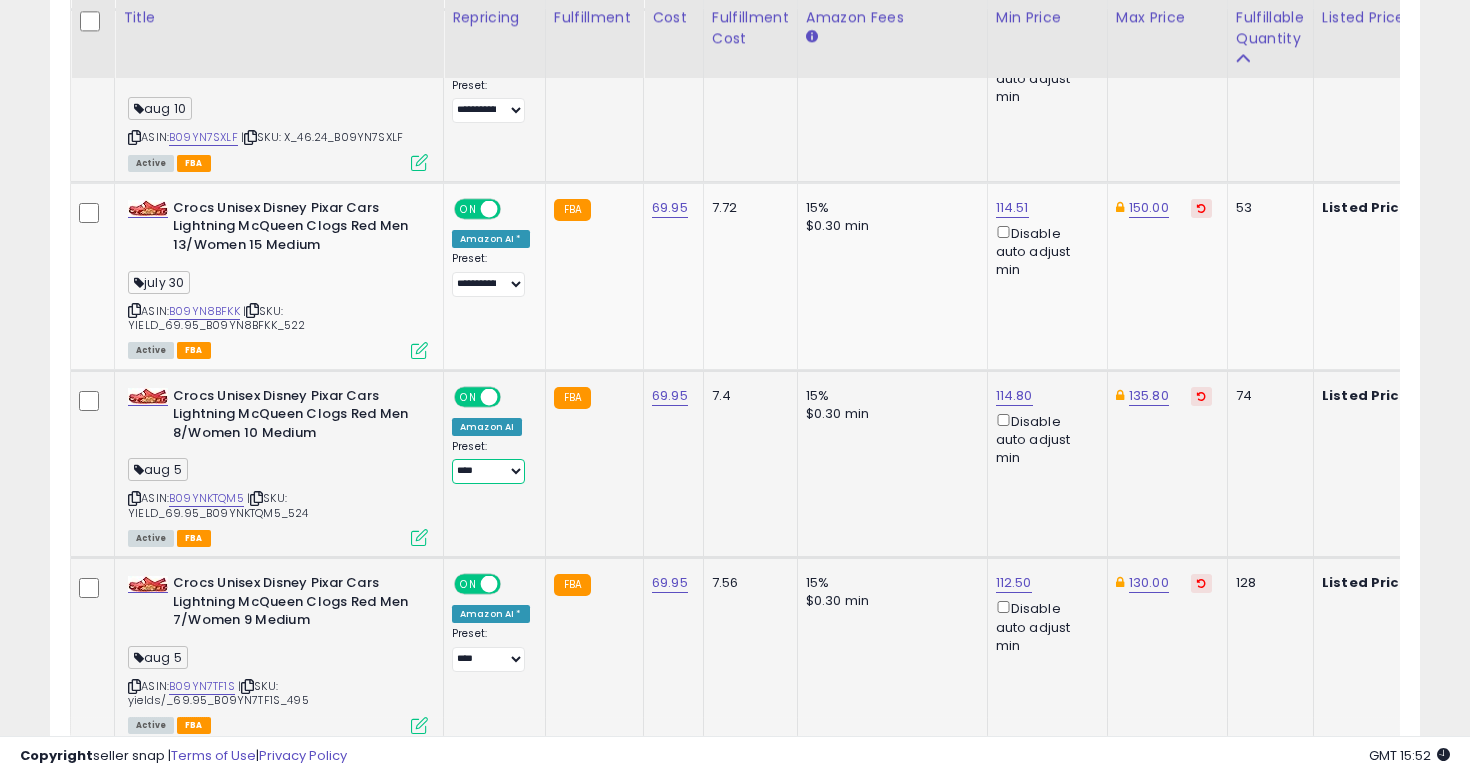 click on "**********" at bounding box center (488, 471) 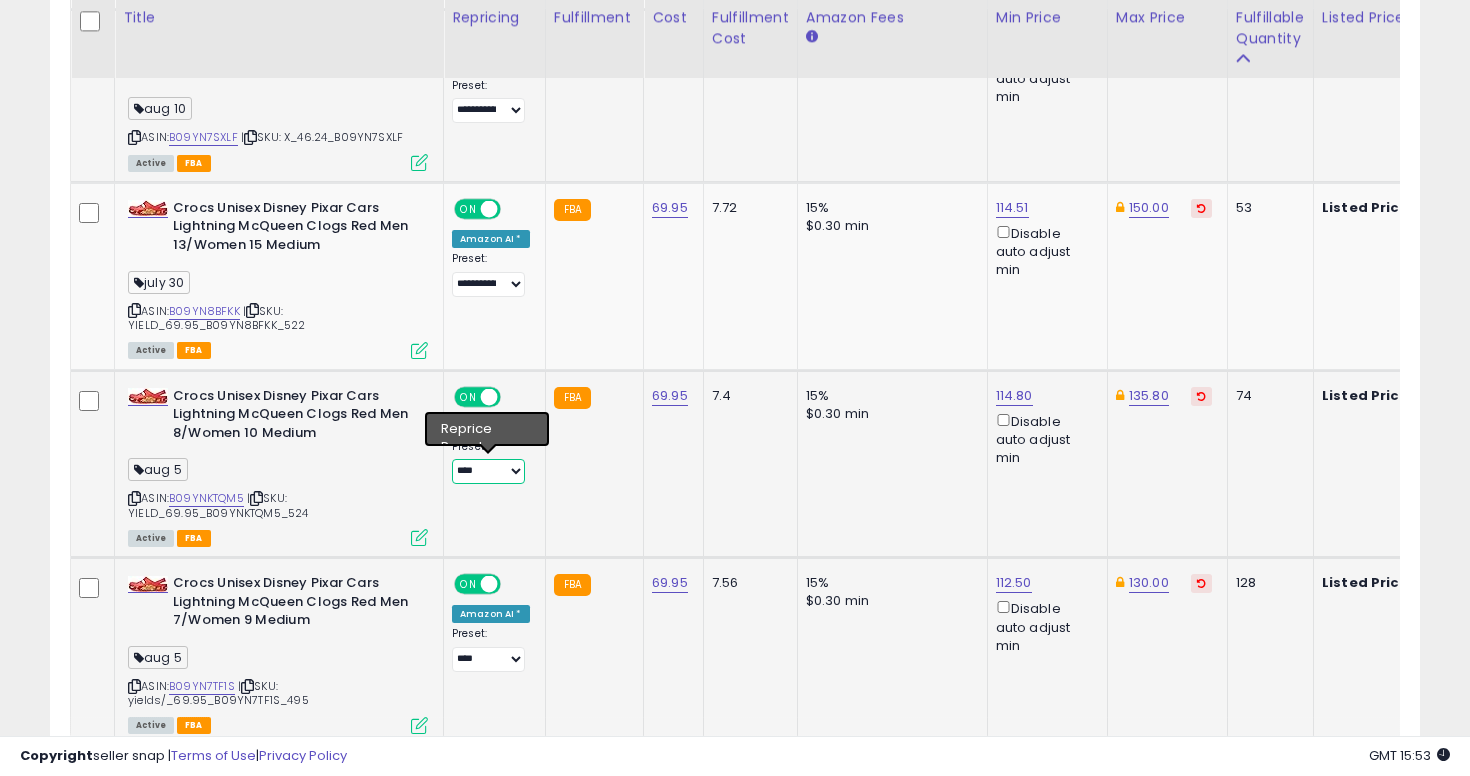 select on "**********" 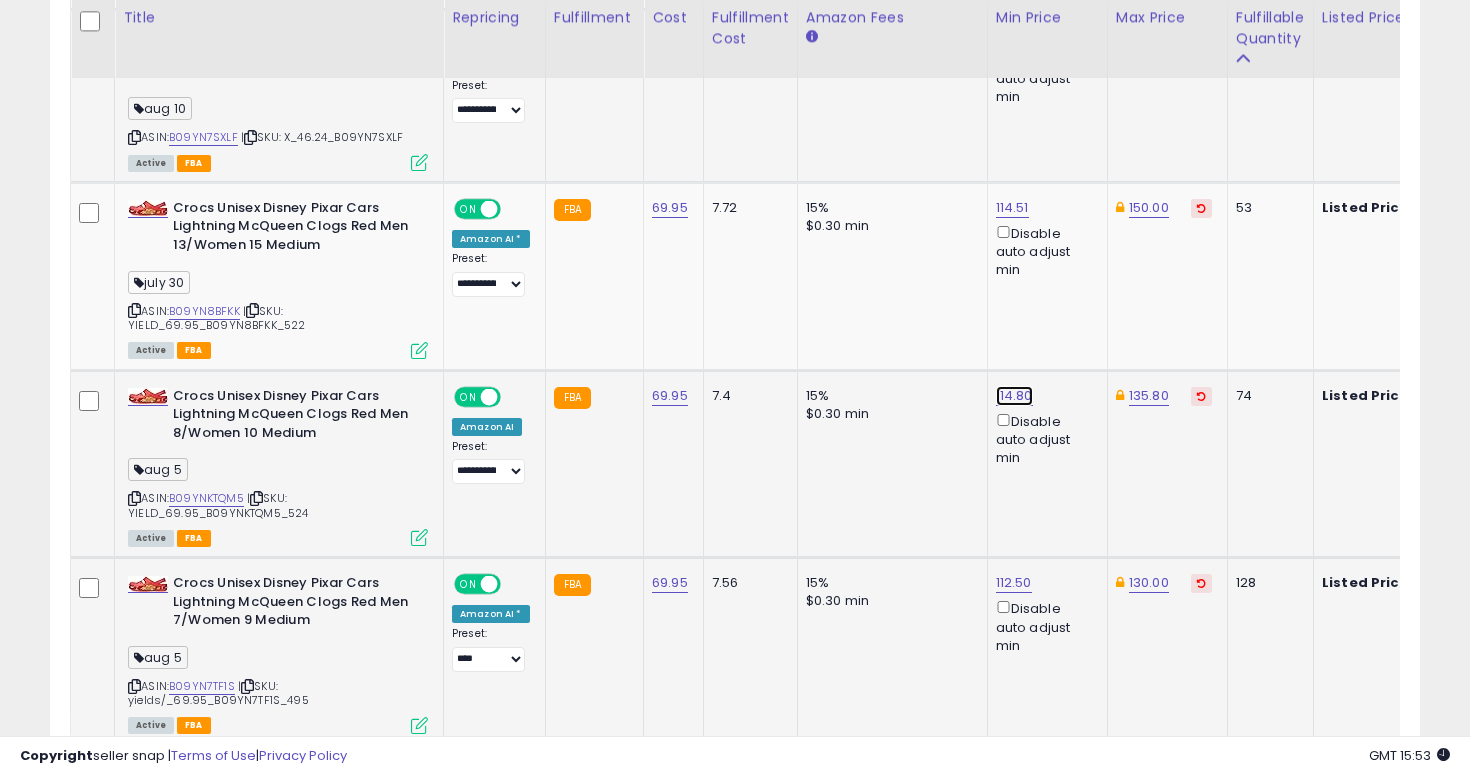 click on "114.80" at bounding box center (1014, -2385) 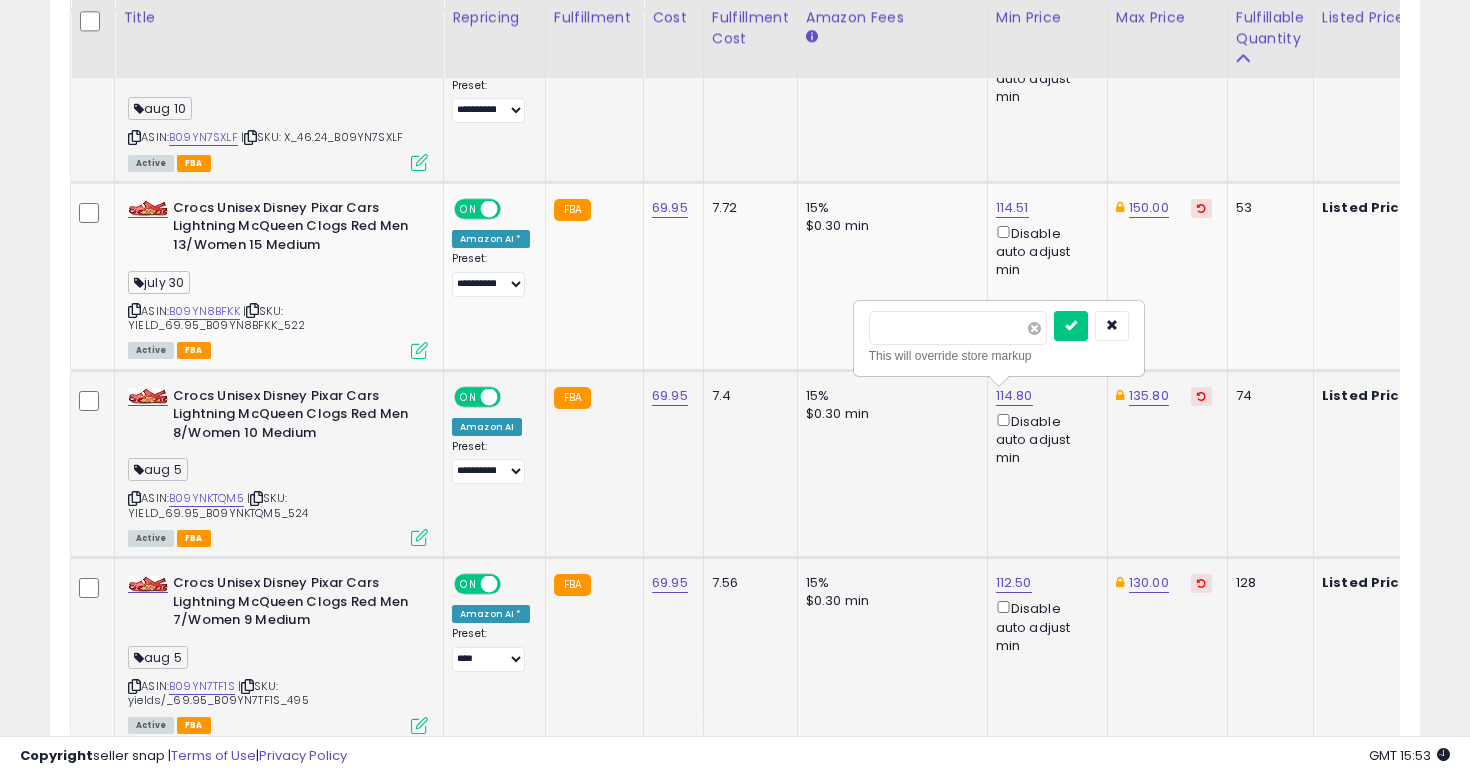 click at bounding box center [1034, 328] 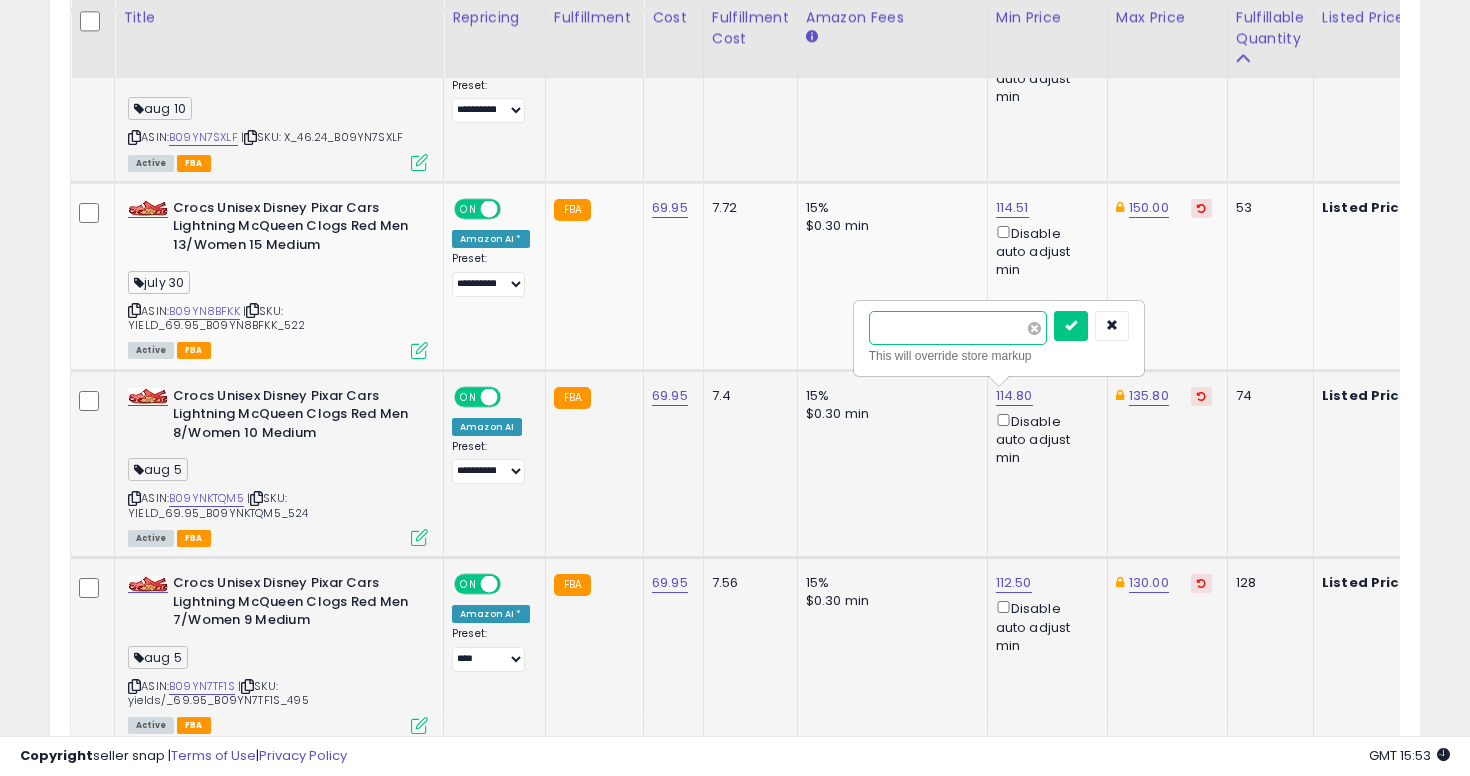 paste on "*****" 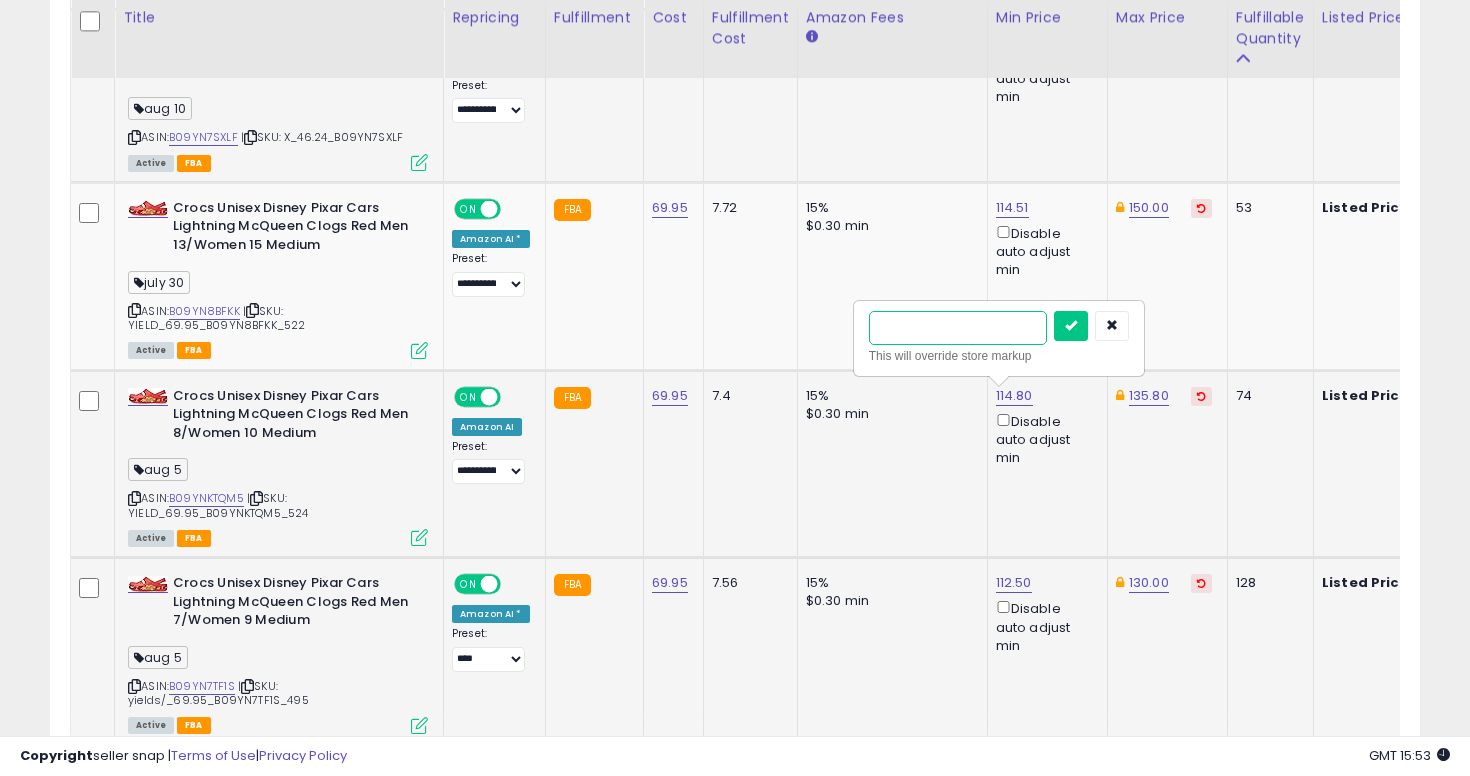 click at bounding box center (1071, 326) 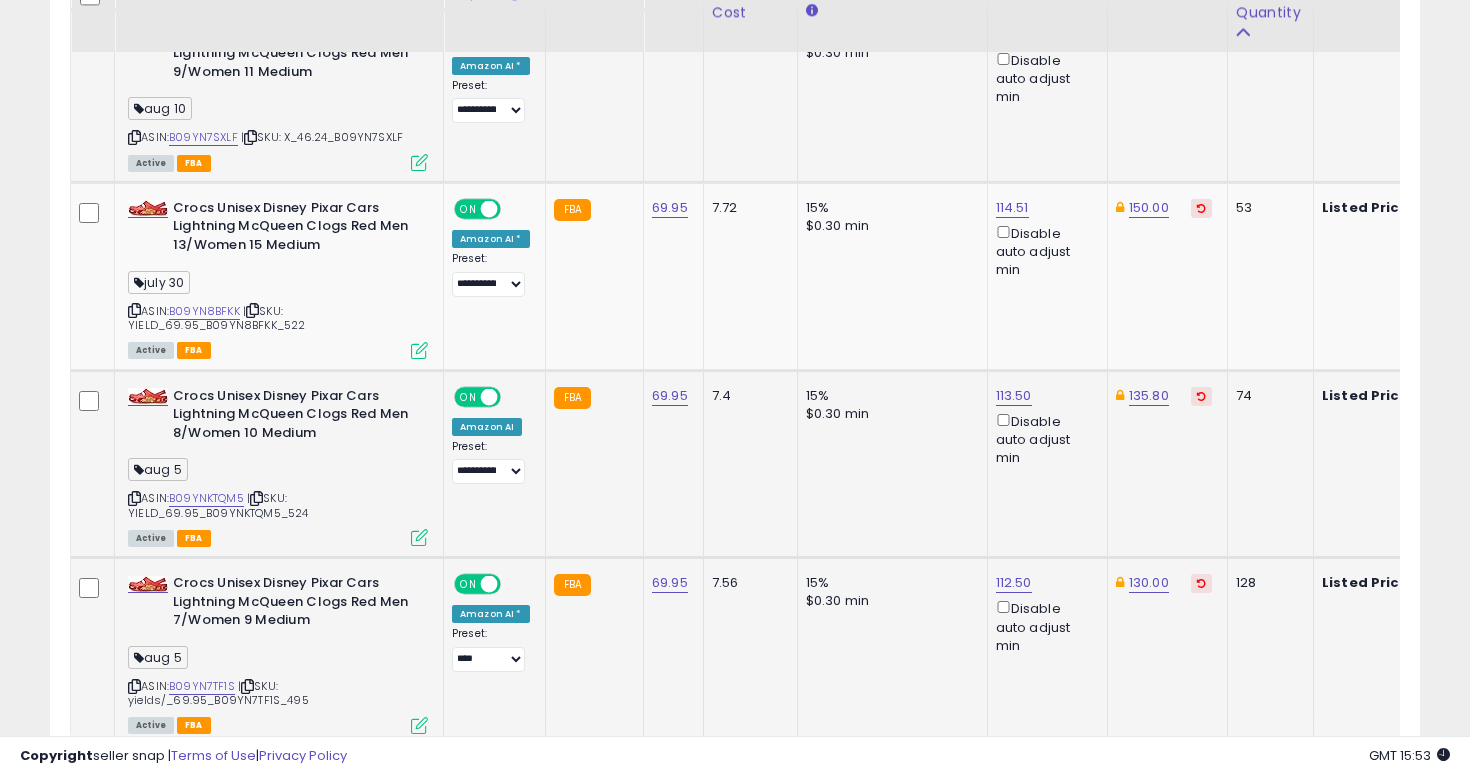 scroll, scrollTop: 3354, scrollLeft: 0, axis: vertical 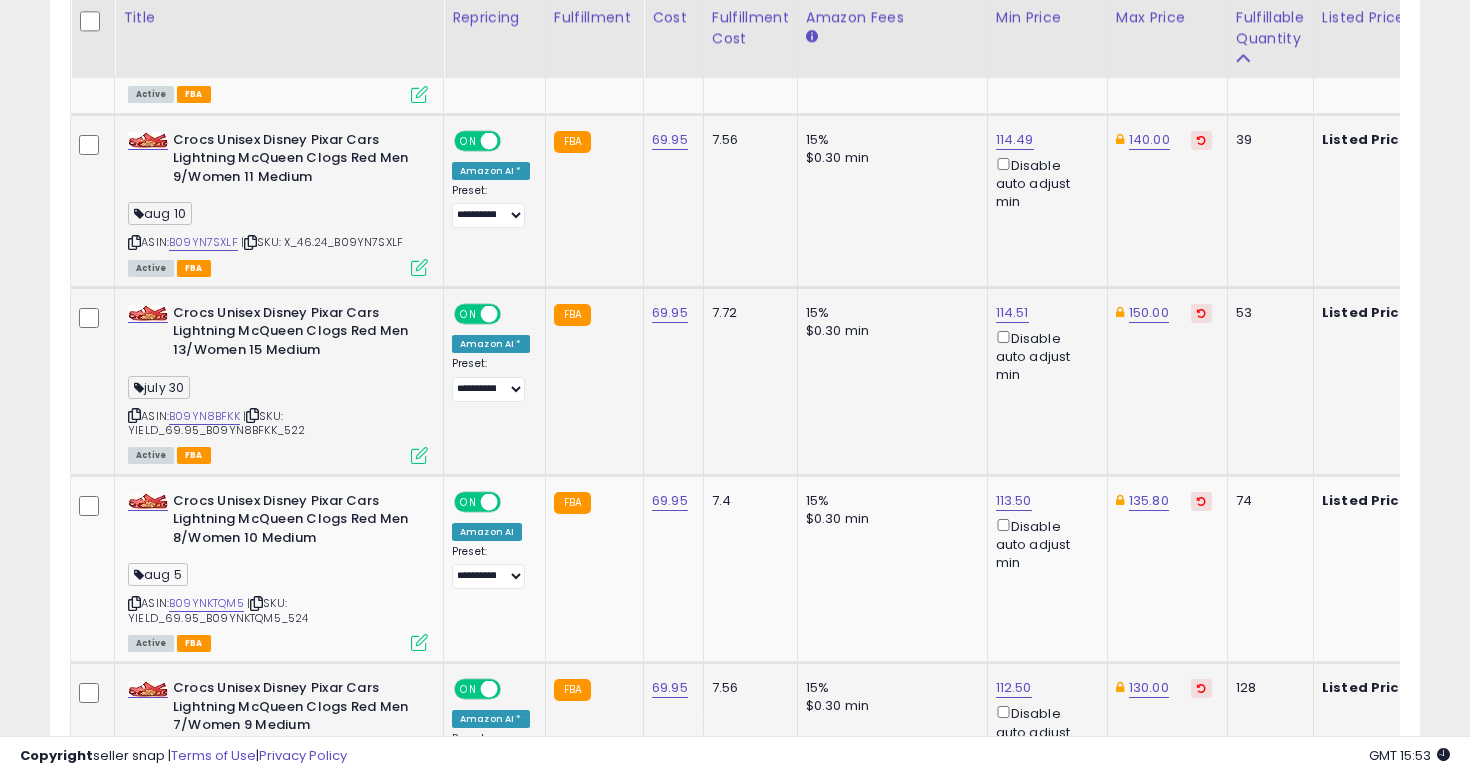 click at bounding box center [134, 415] 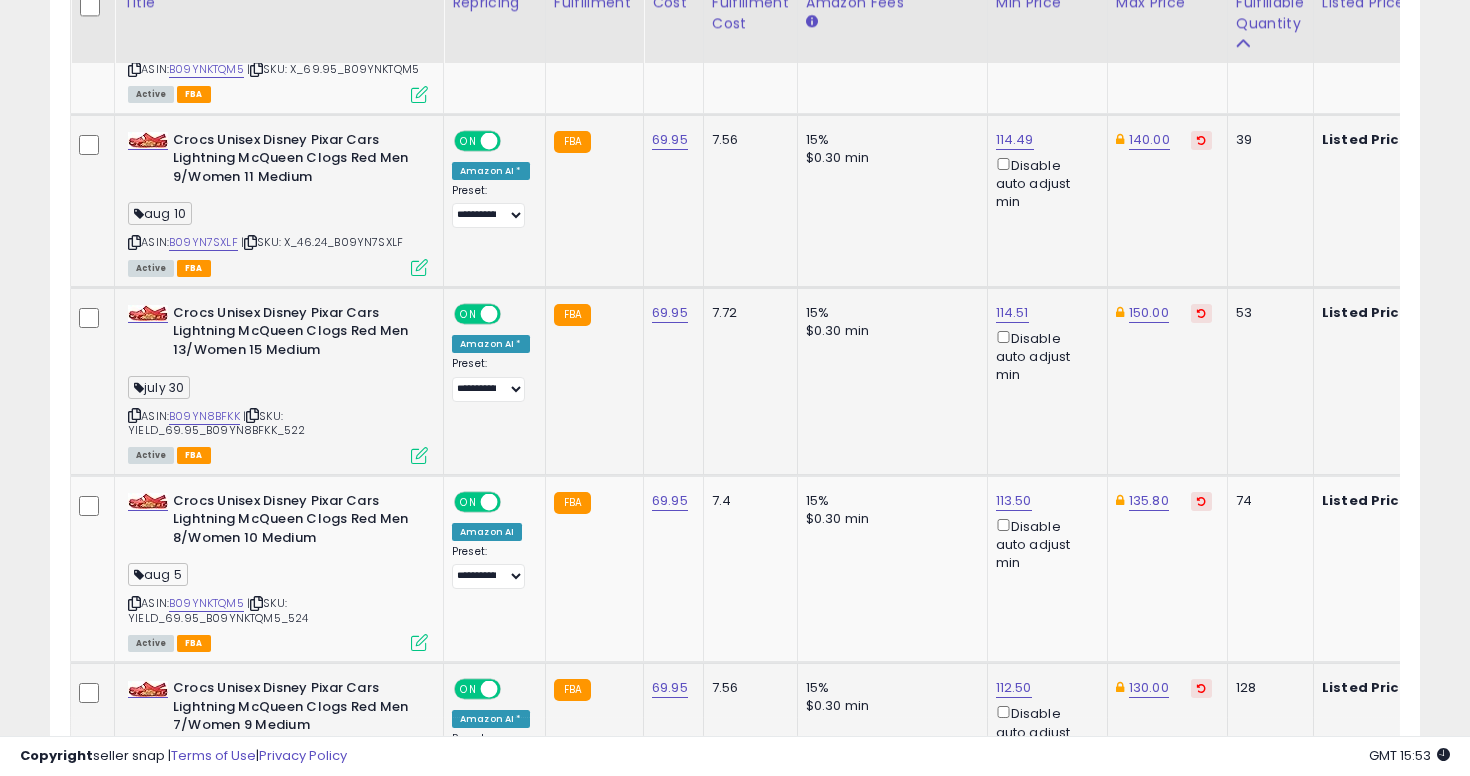 scroll, scrollTop: 3315, scrollLeft: 0, axis: vertical 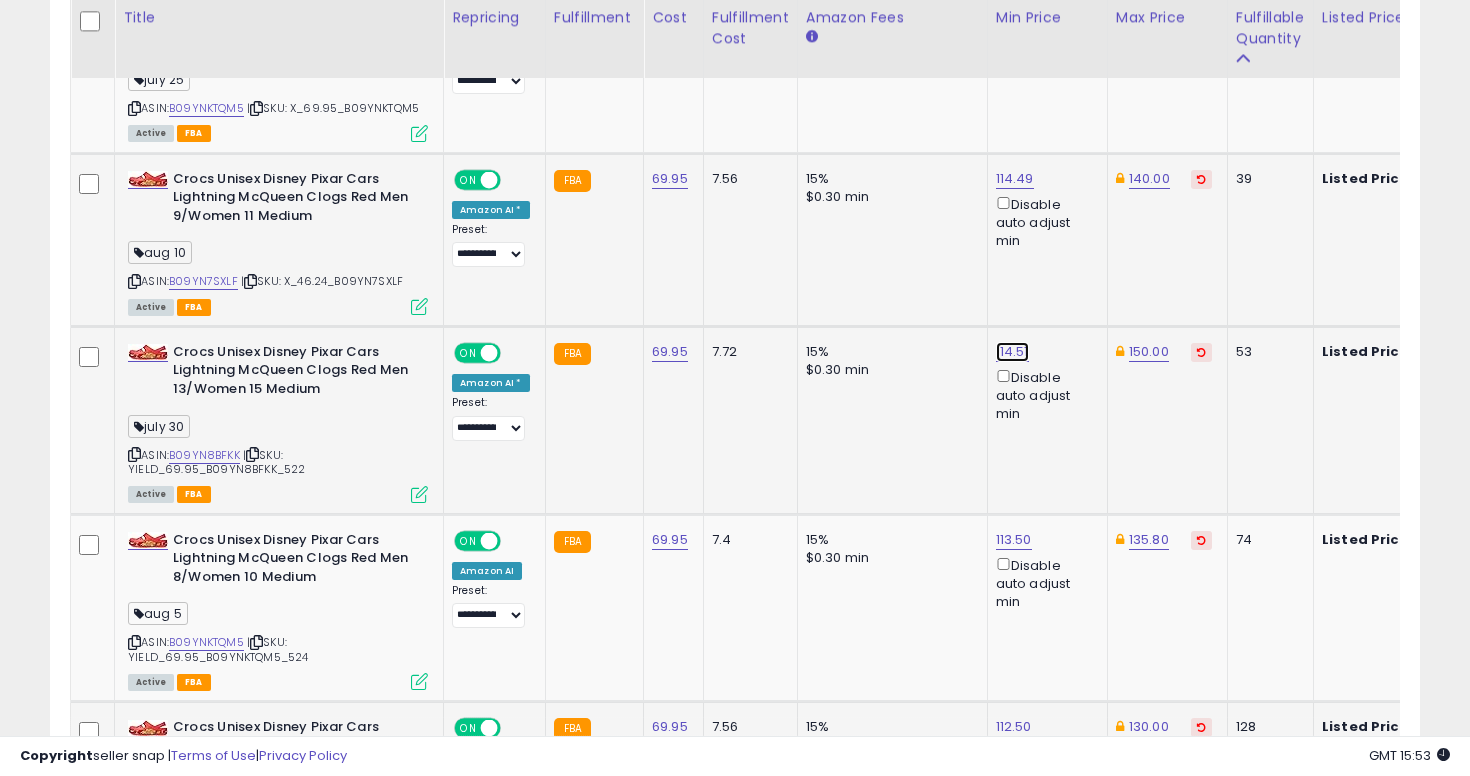 click on "114.51" at bounding box center [1014, -2241] 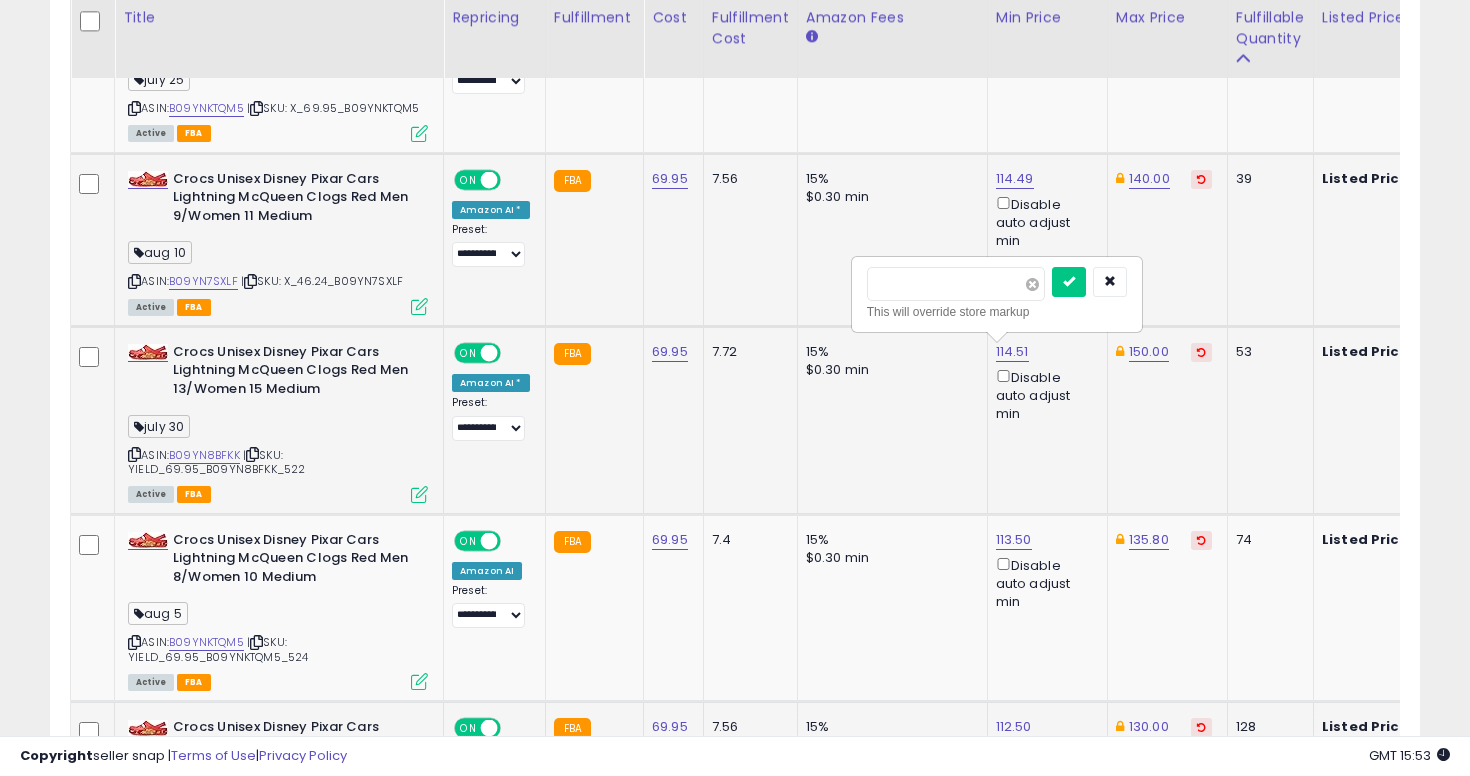 click at bounding box center [1032, 284] 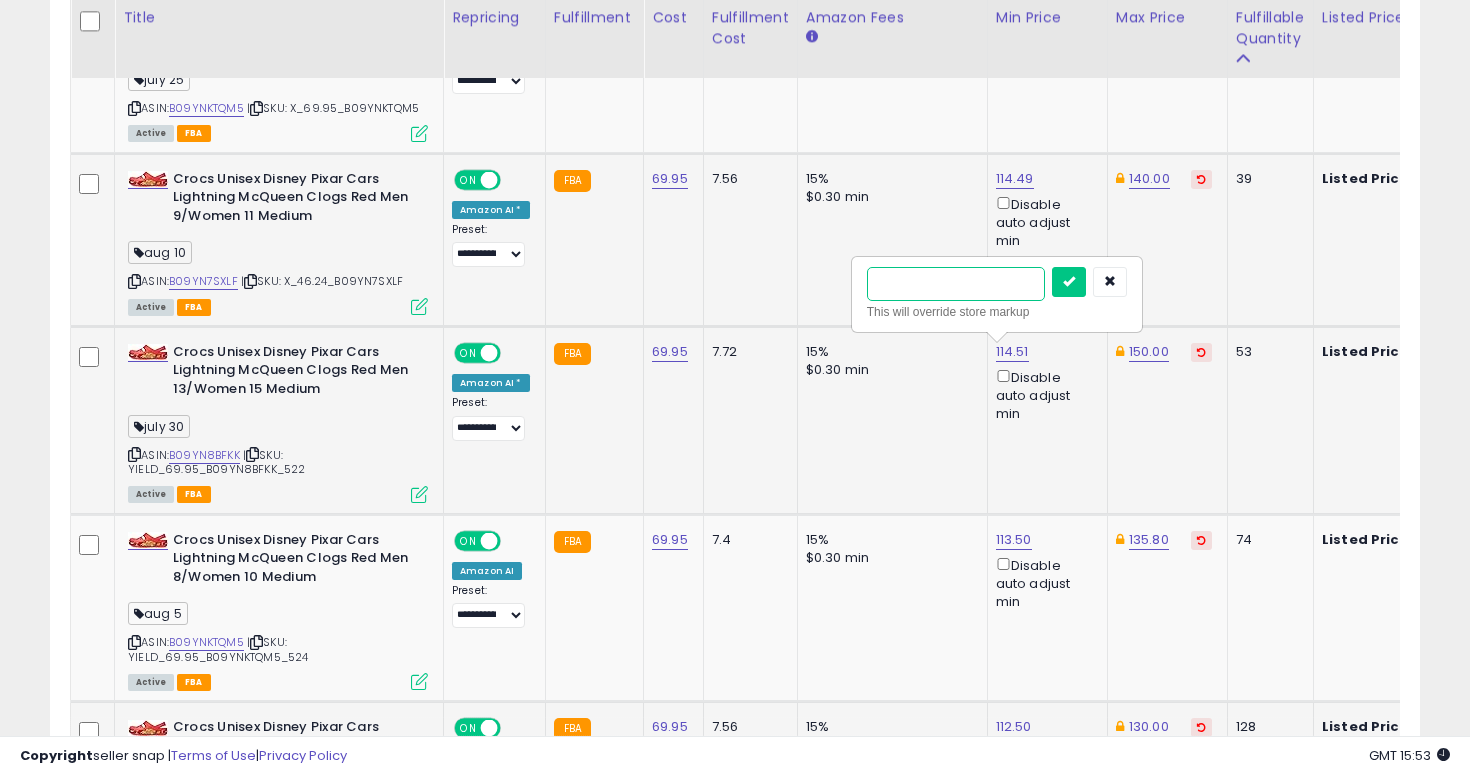 paste on "******" 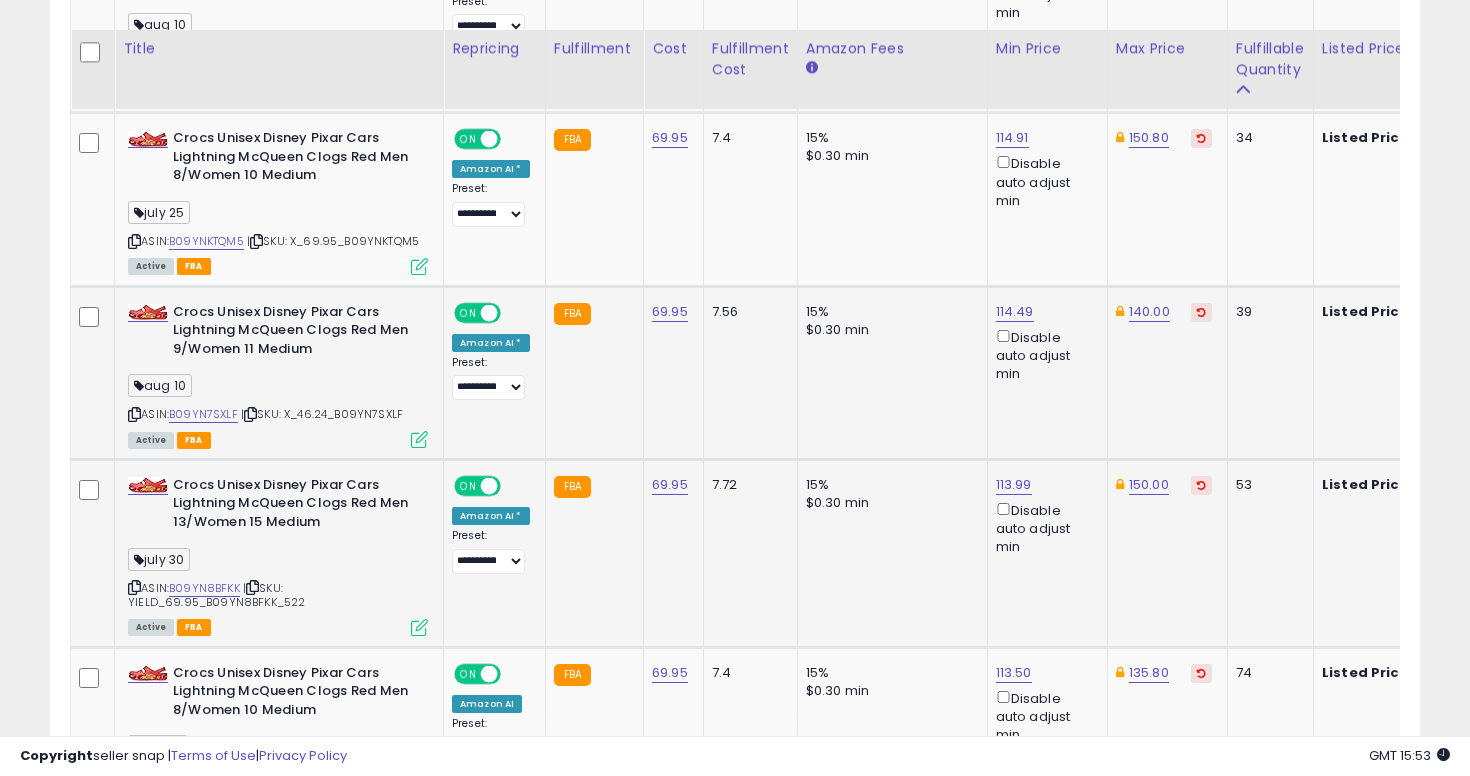 scroll, scrollTop: 3181, scrollLeft: 0, axis: vertical 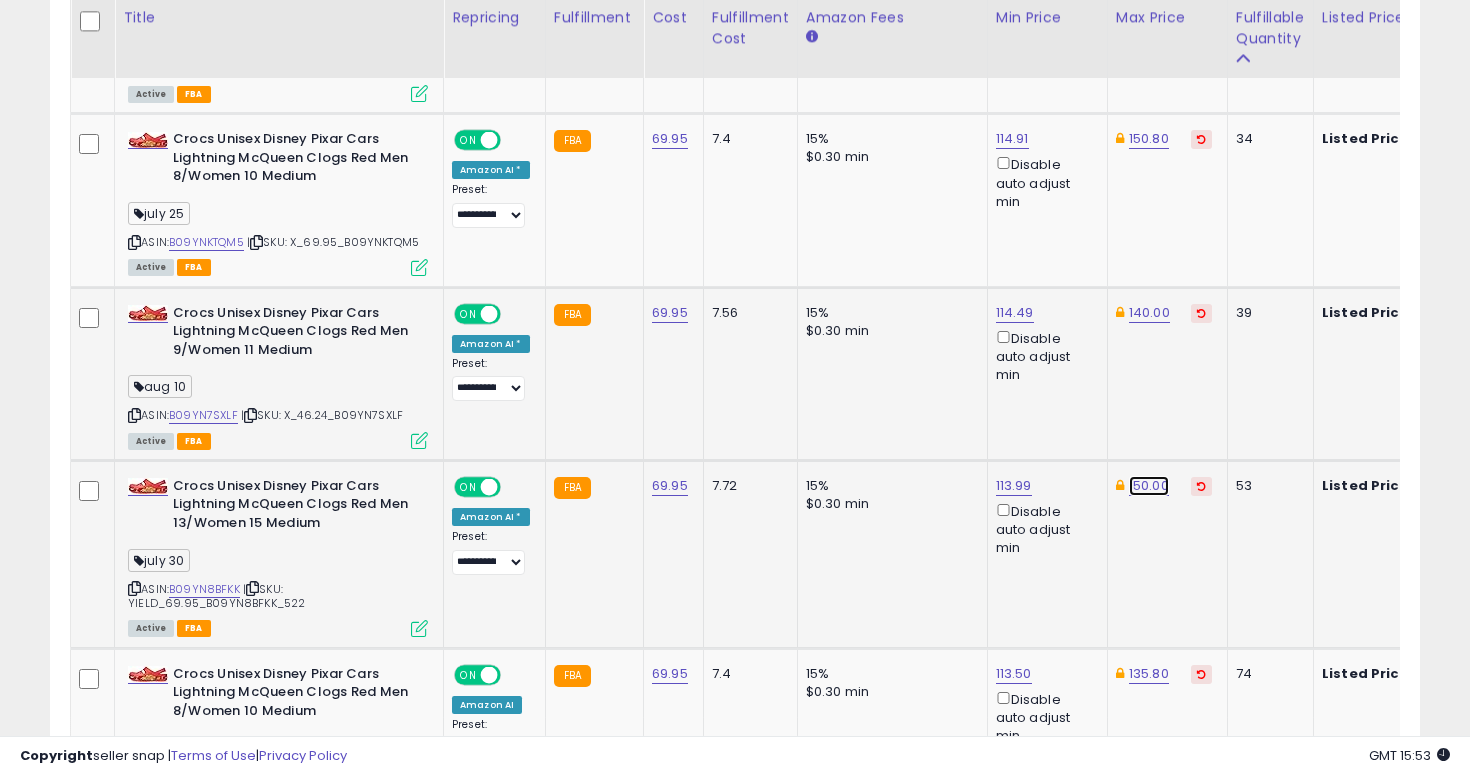 click on "150.00" at bounding box center (1149, -1329) 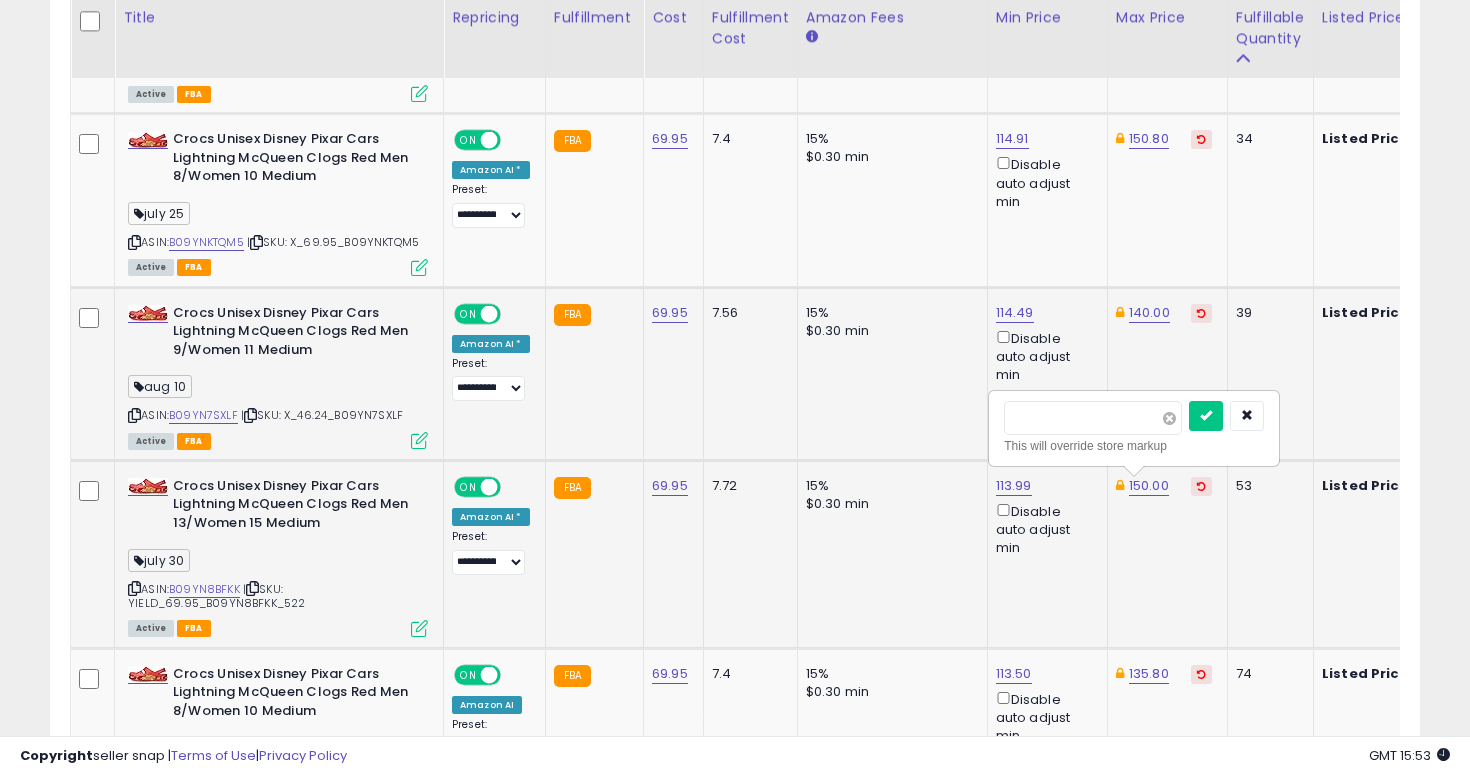 click at bounding box center [1169, 418] 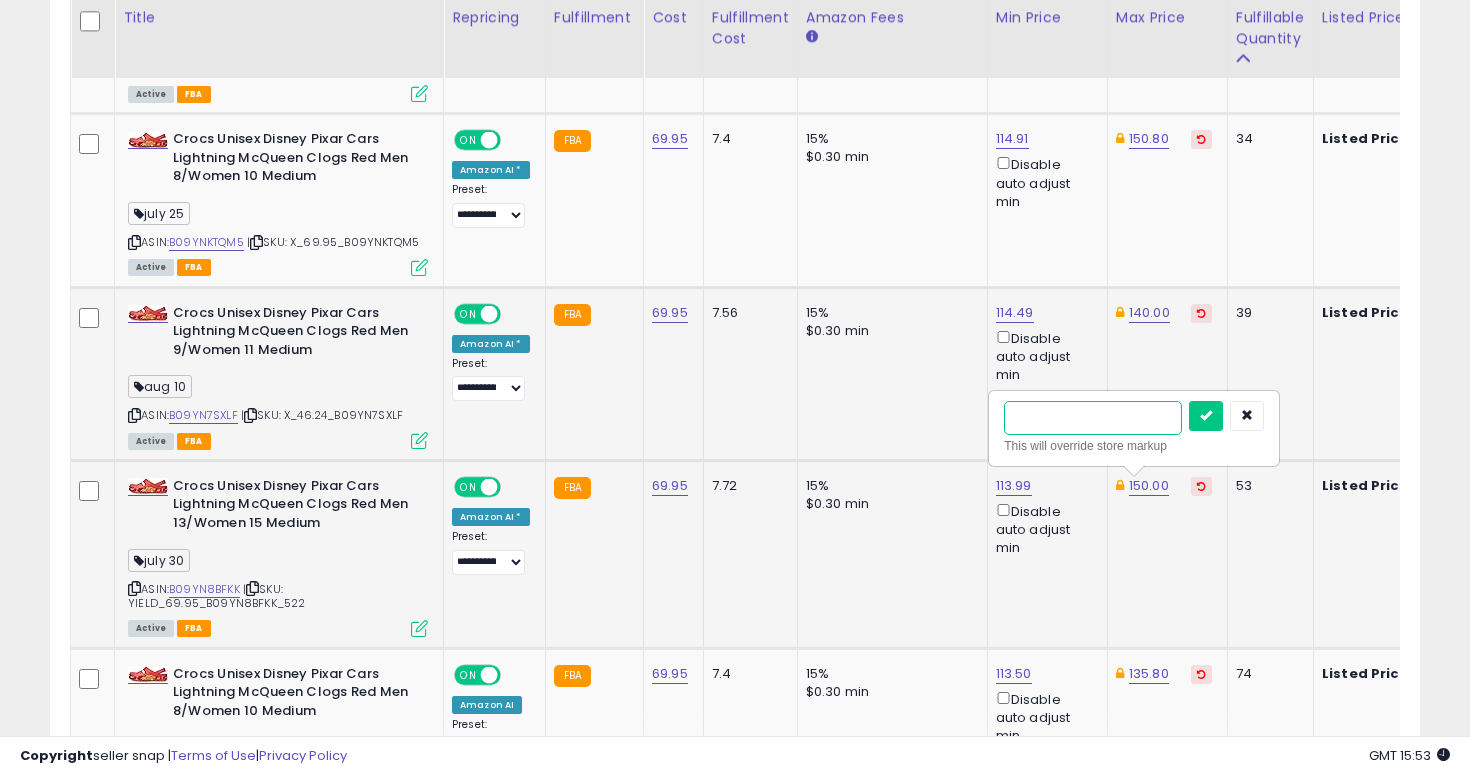 type on "***" 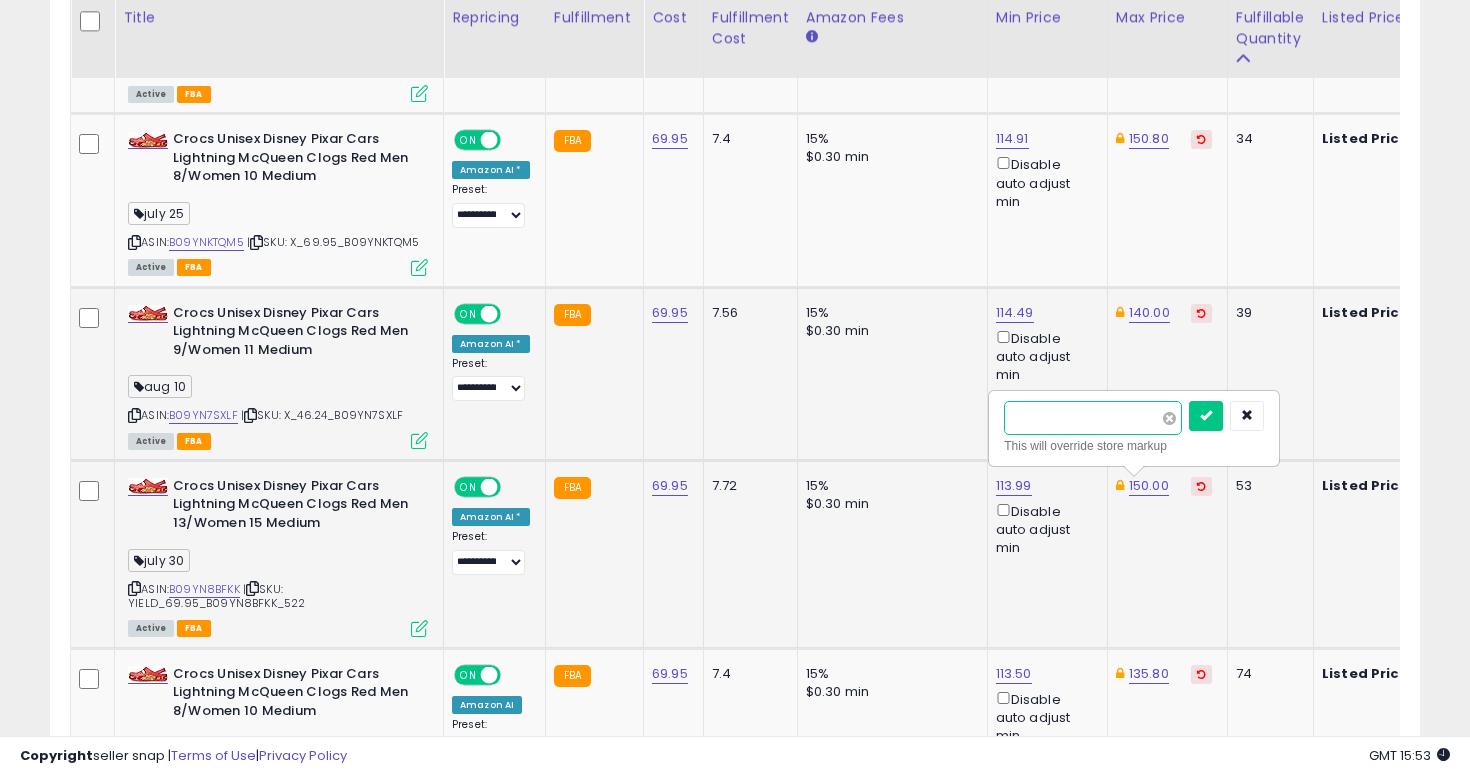 click at bounding box center [1206, 416] 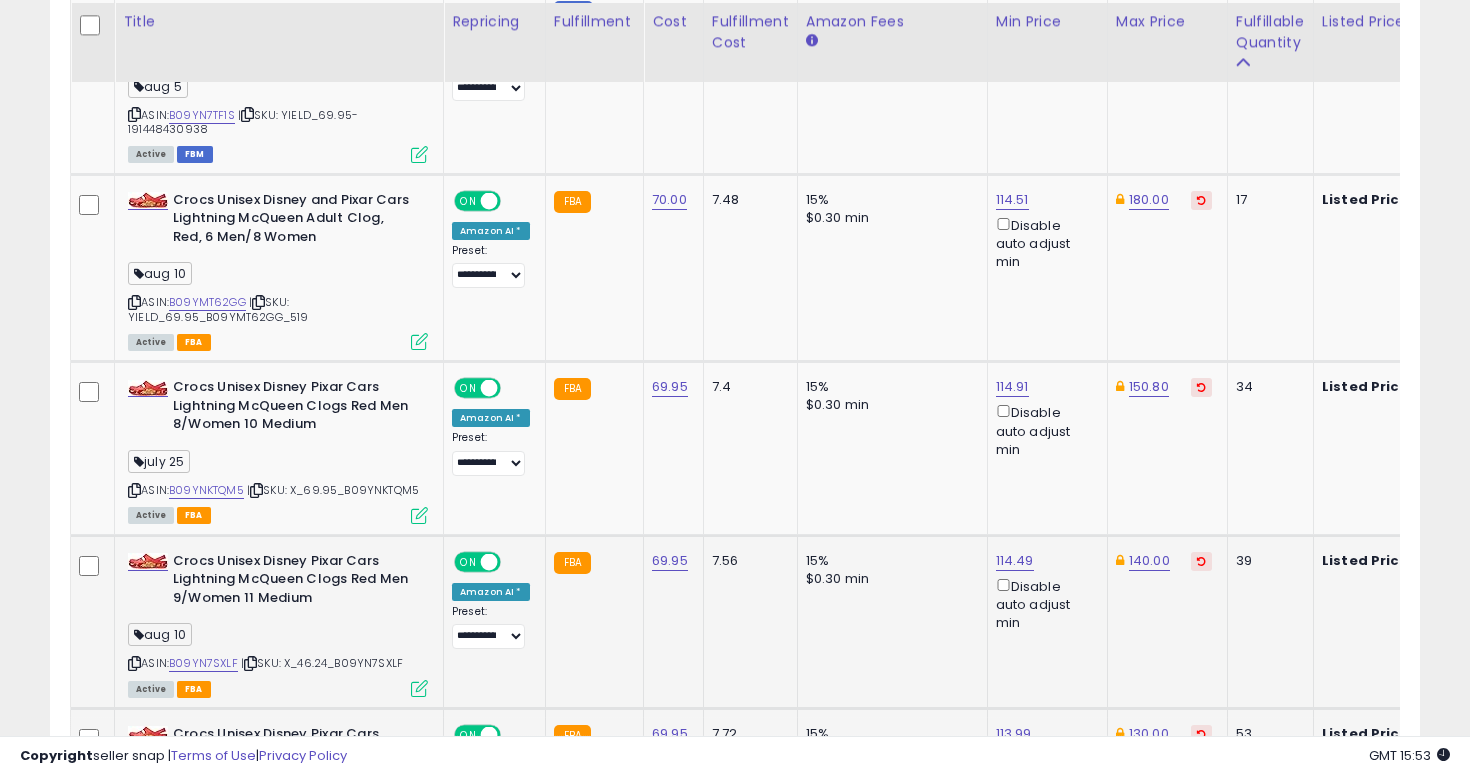 scroll, scrollTop: 2932, scrollLeft: 0, axis: vertical 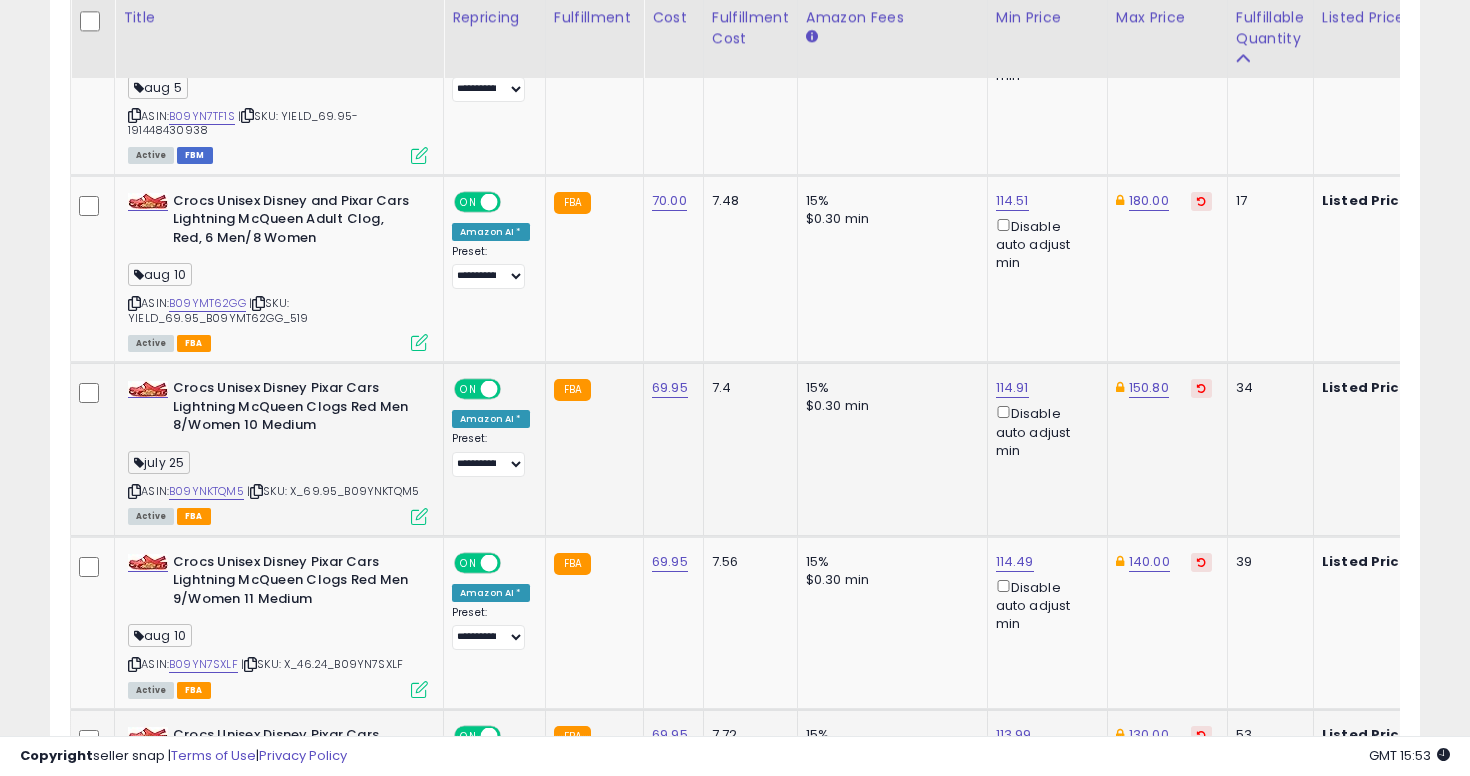 click at bounding box center (134, 491) 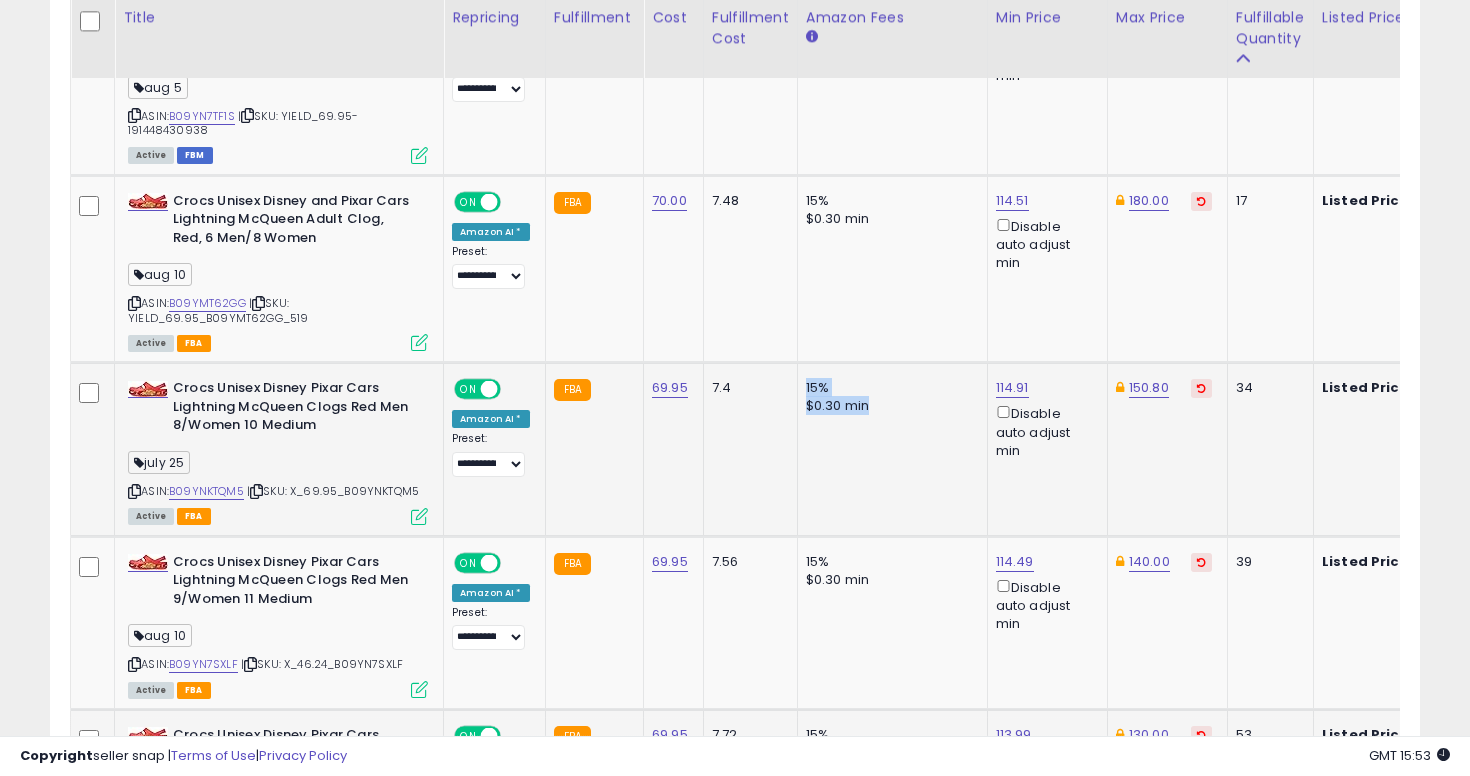 drag, startPoint x: 796, startPoint y: 392, endPoint x: 872, endPoint y: 410, distance: 78.10249 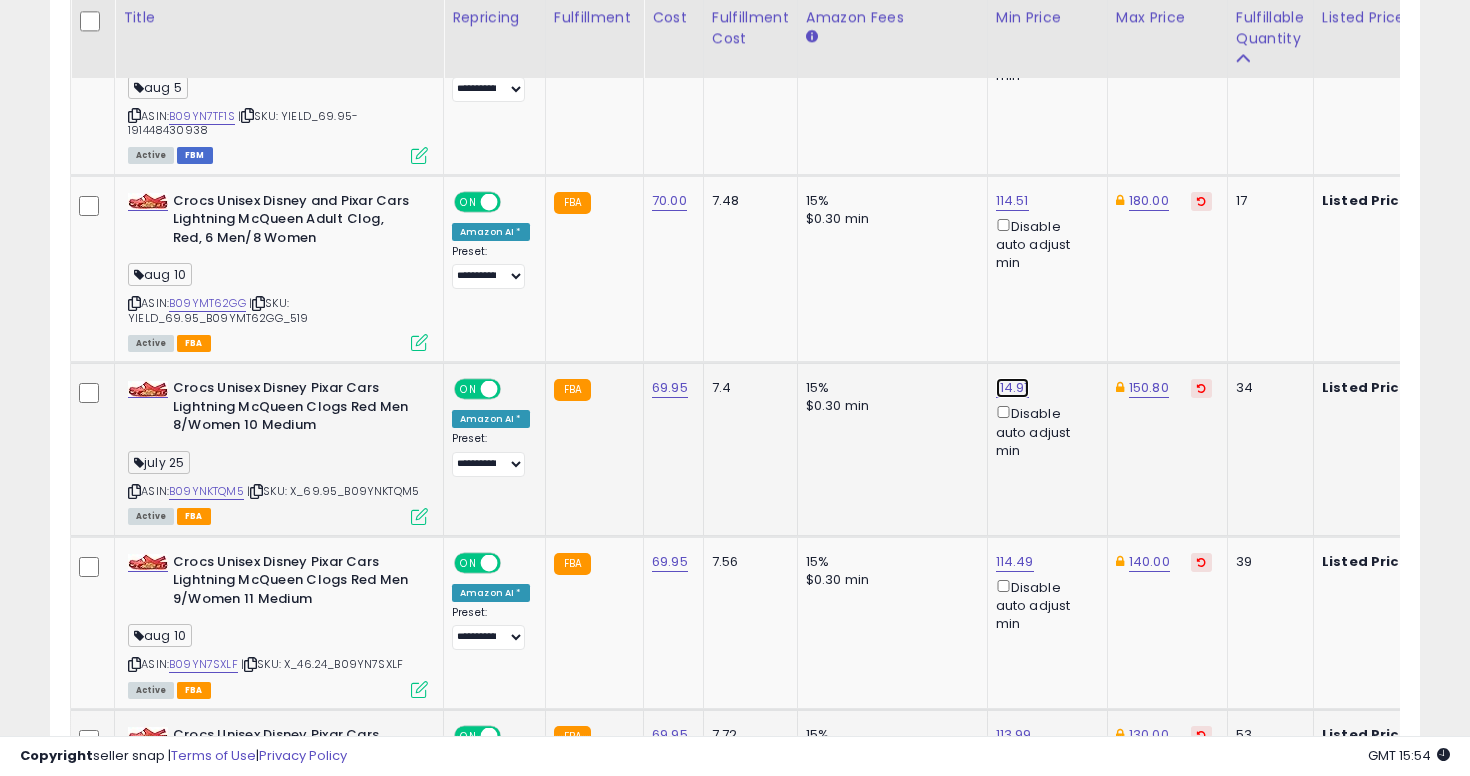 click on "114.91" at bounding box center (1014, -1858) 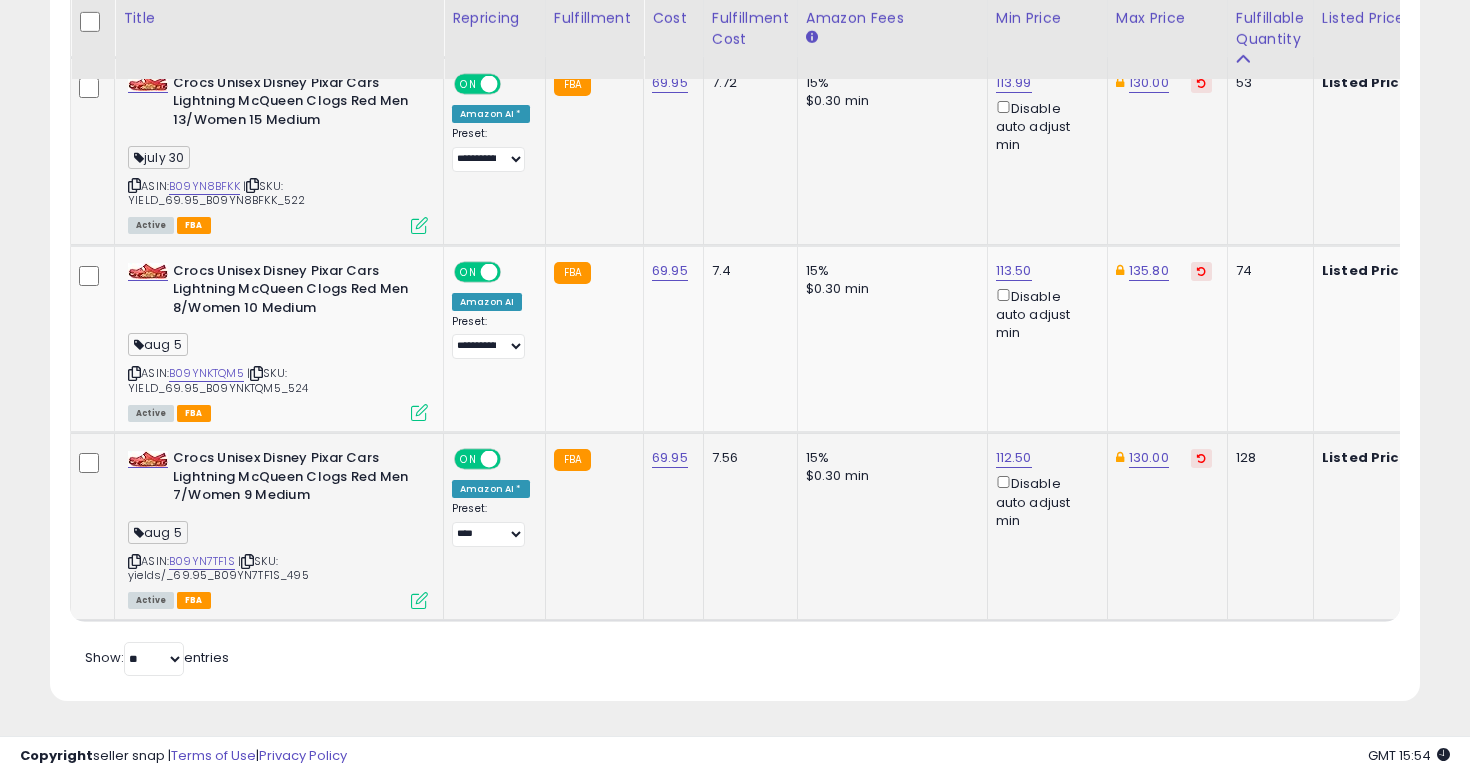 scroll, scrollTop: 3035, scrollLeft: 0, axis: vertical 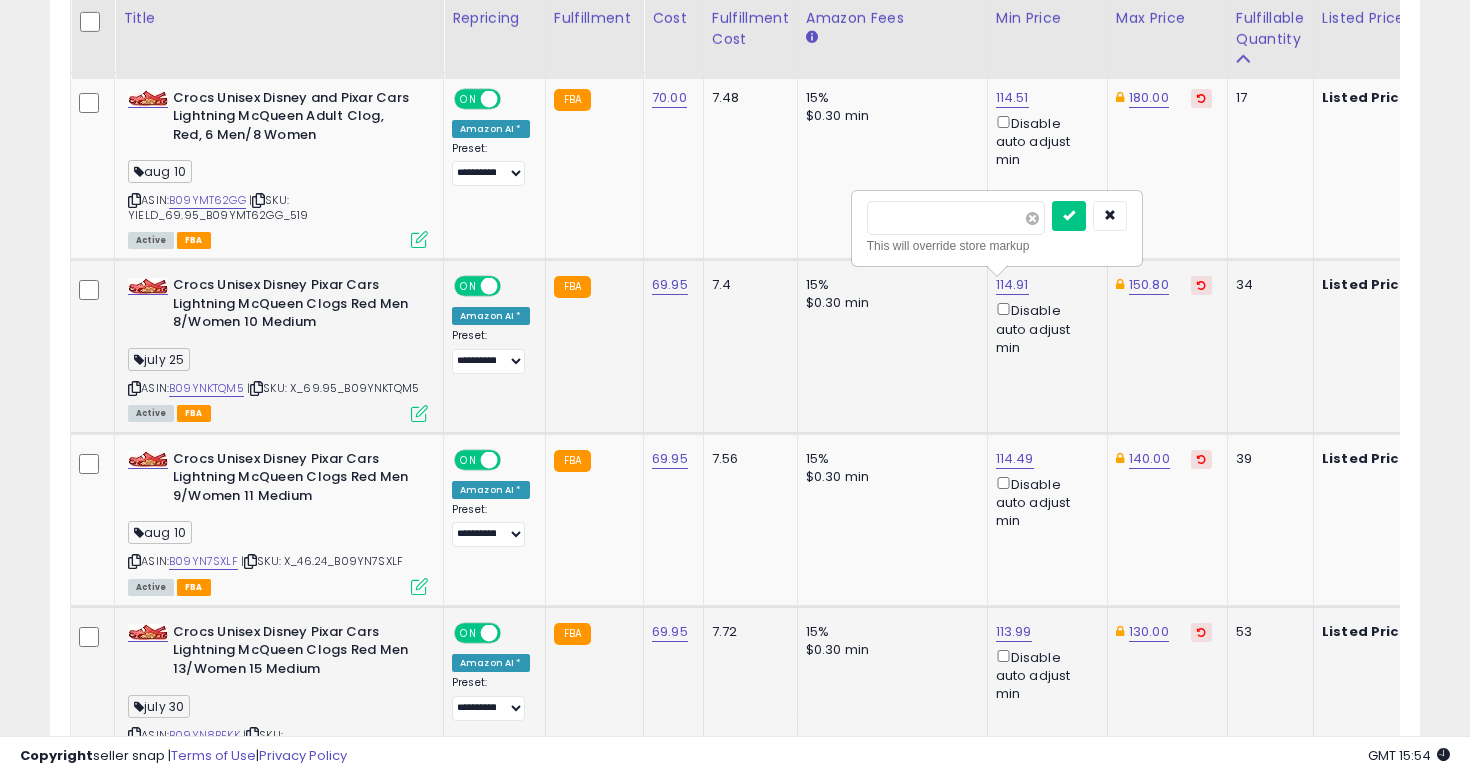 click at bounding box center (1032, 218) 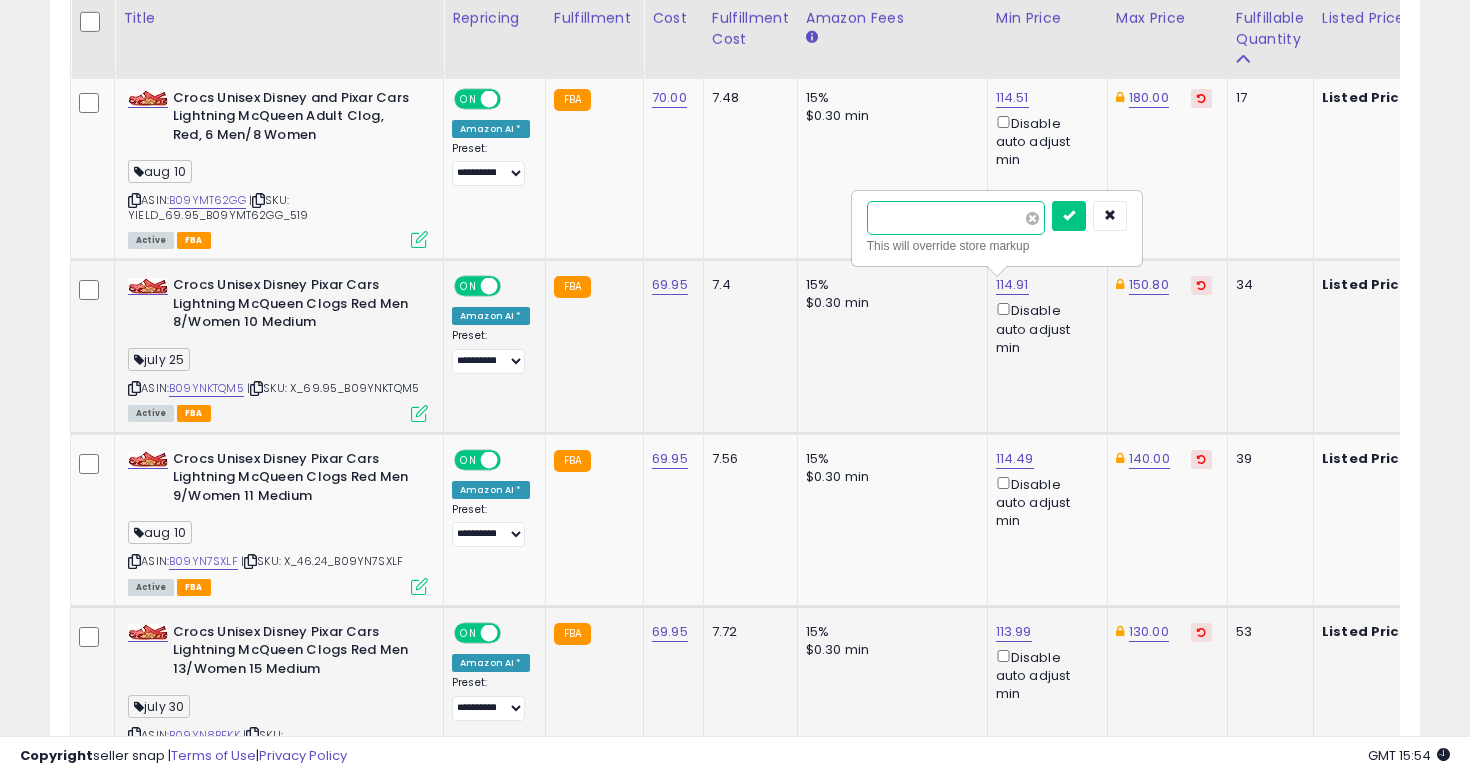 type on "******" 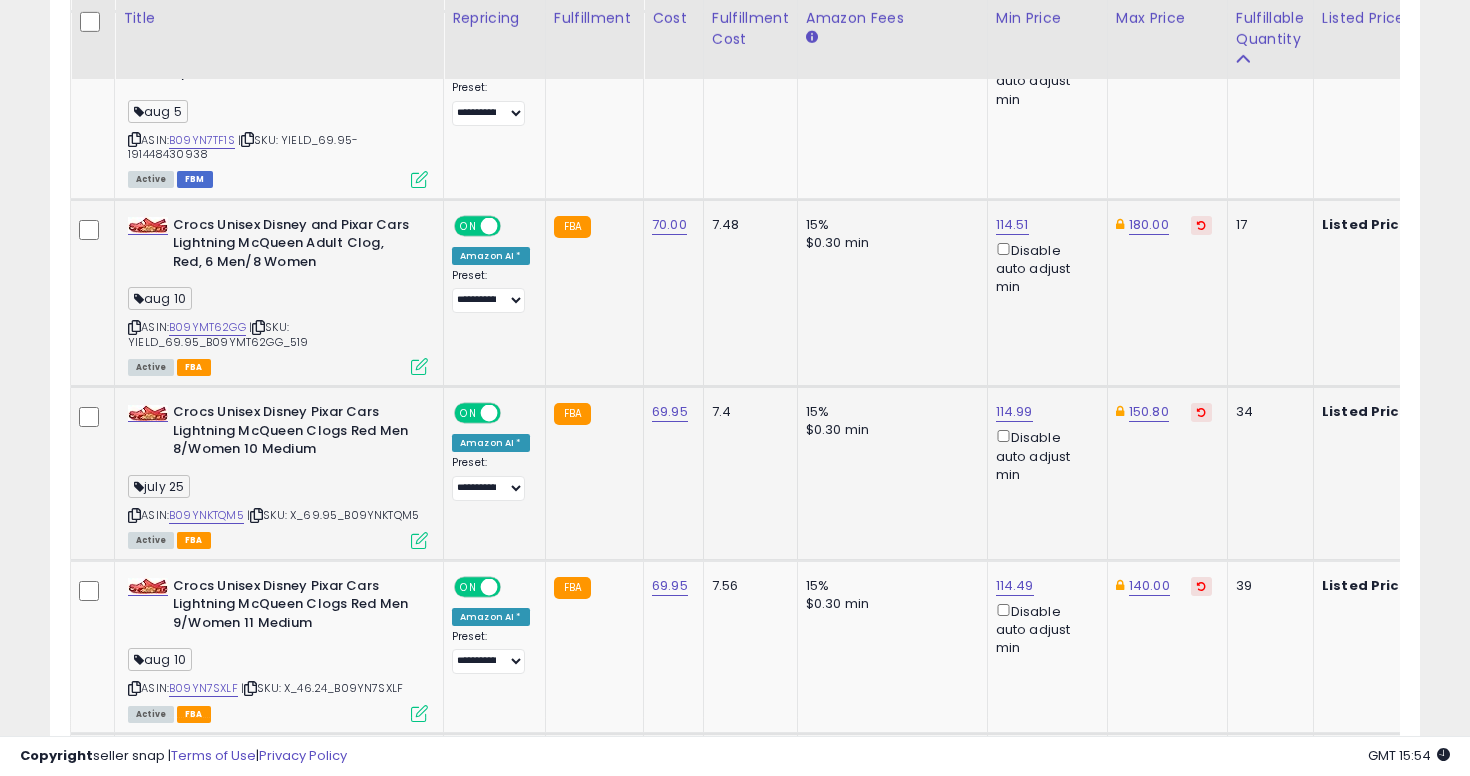 click on "15% $0.30 min" 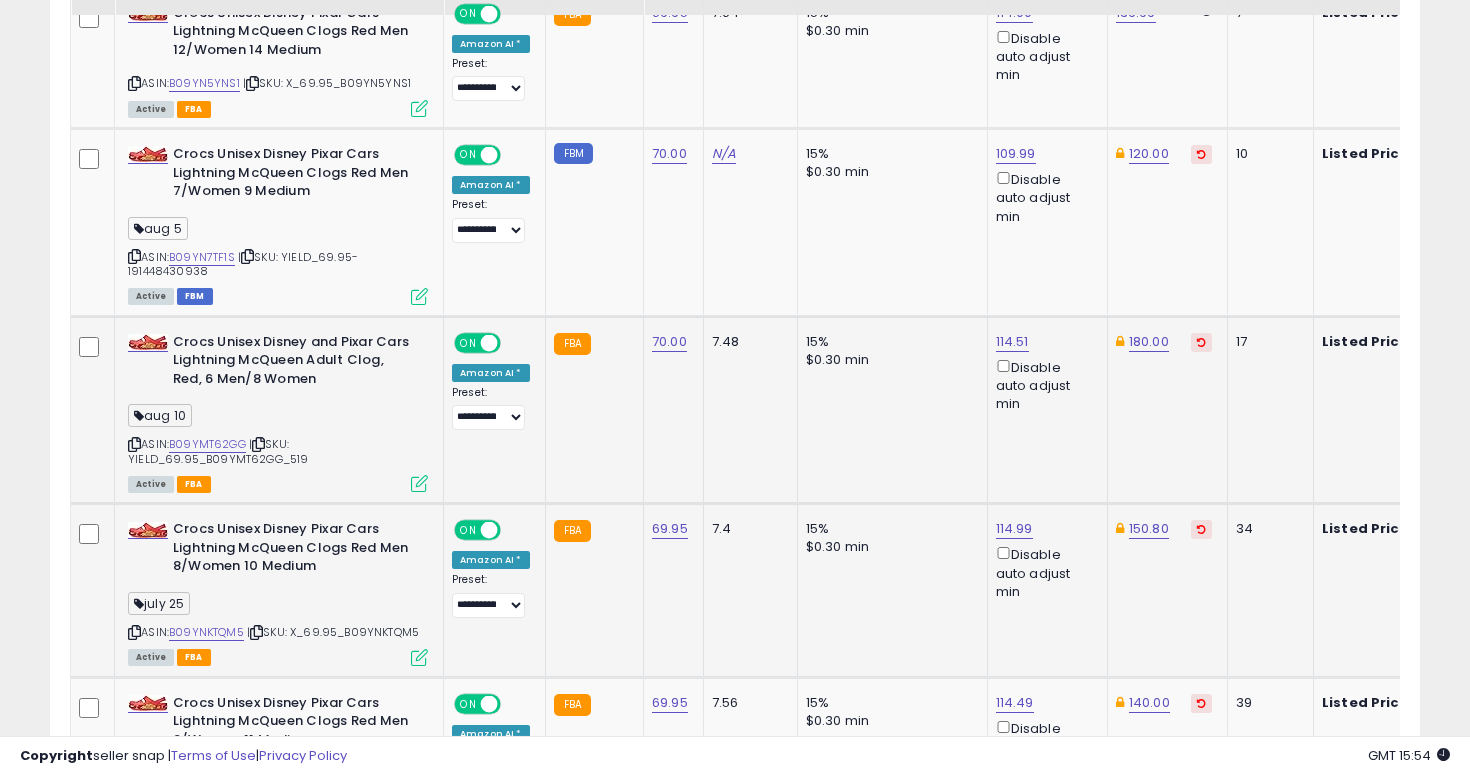 scroll, scrollTop: 2800, scrollLeft: 0, axis: vertical 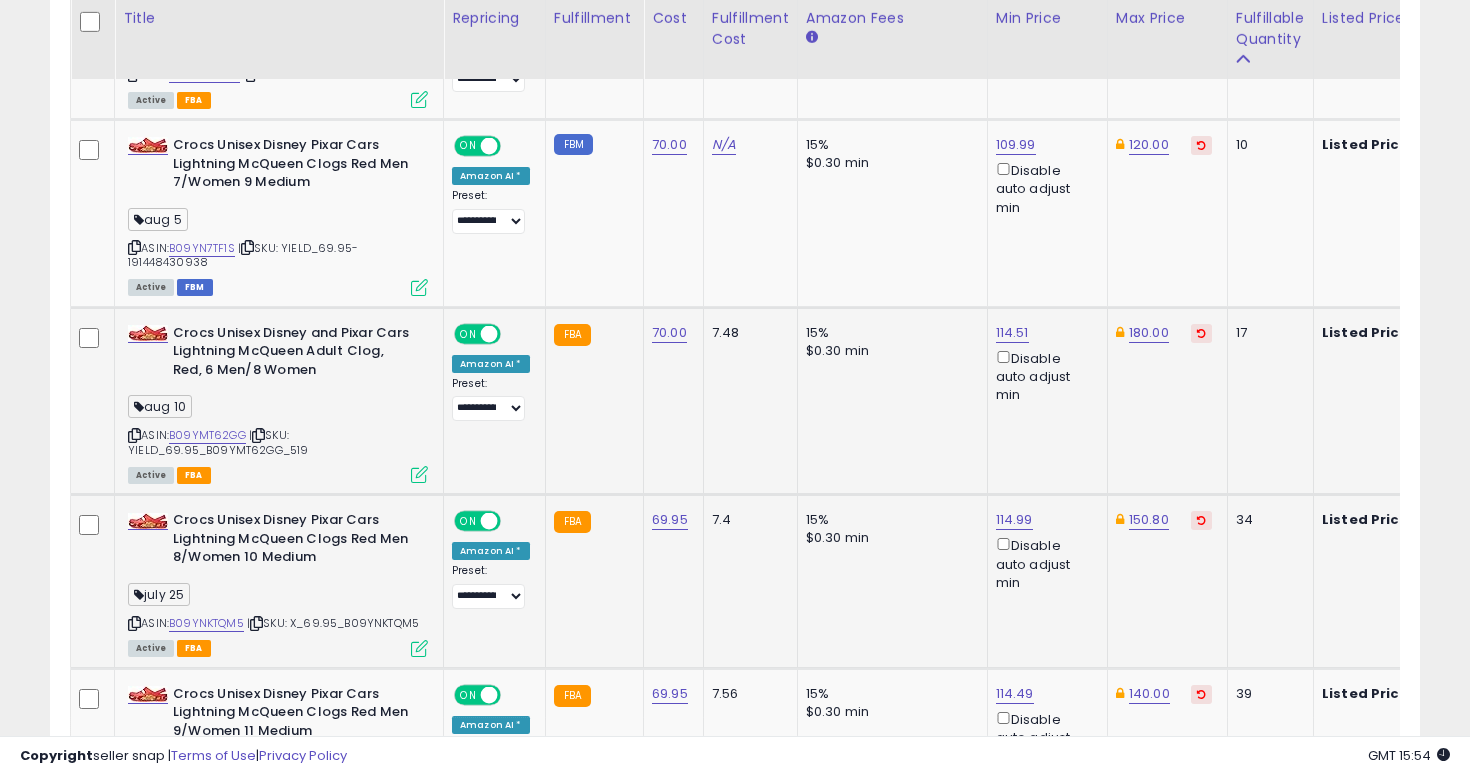 click at bounding box center (134, 435) 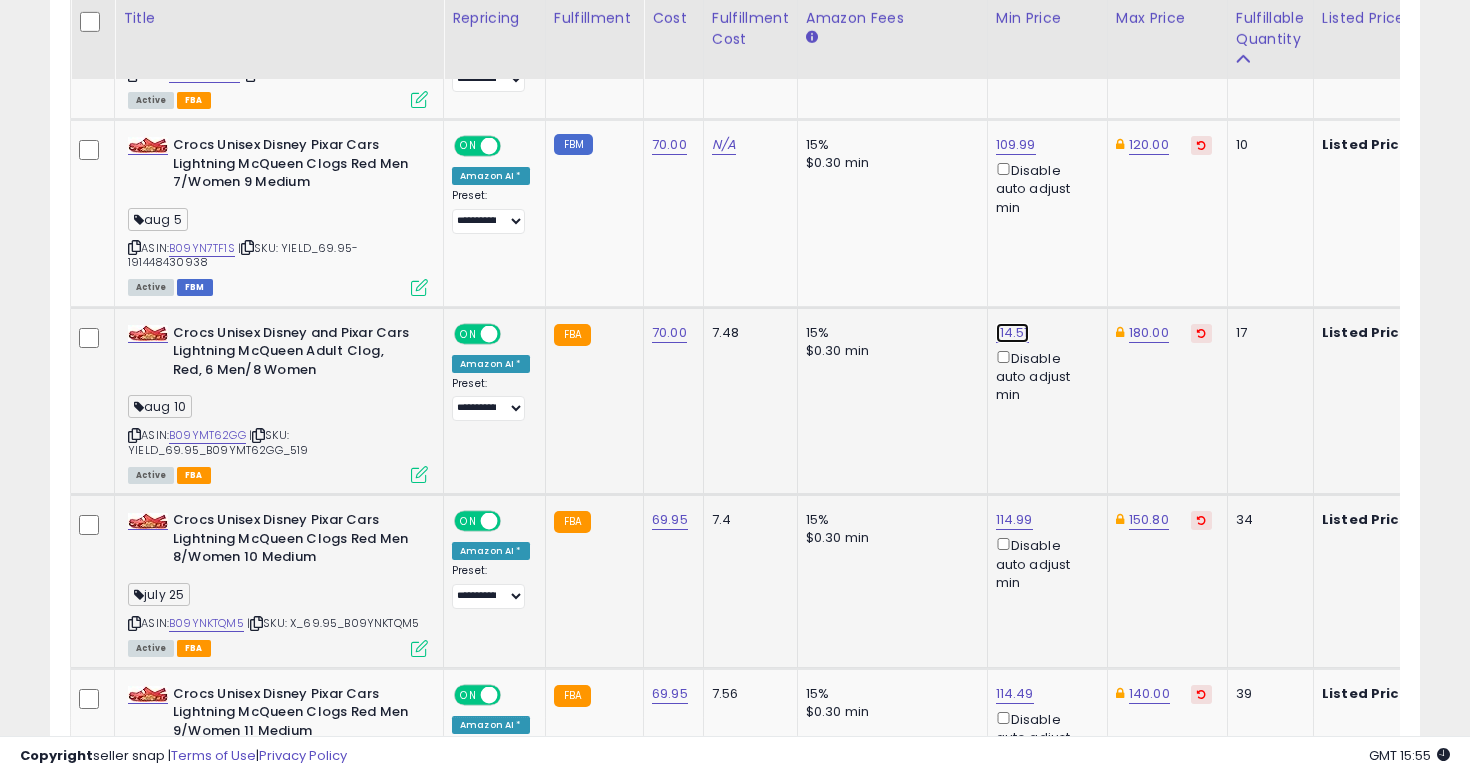 click on "114.51" at bounding box center [1014, -1726] 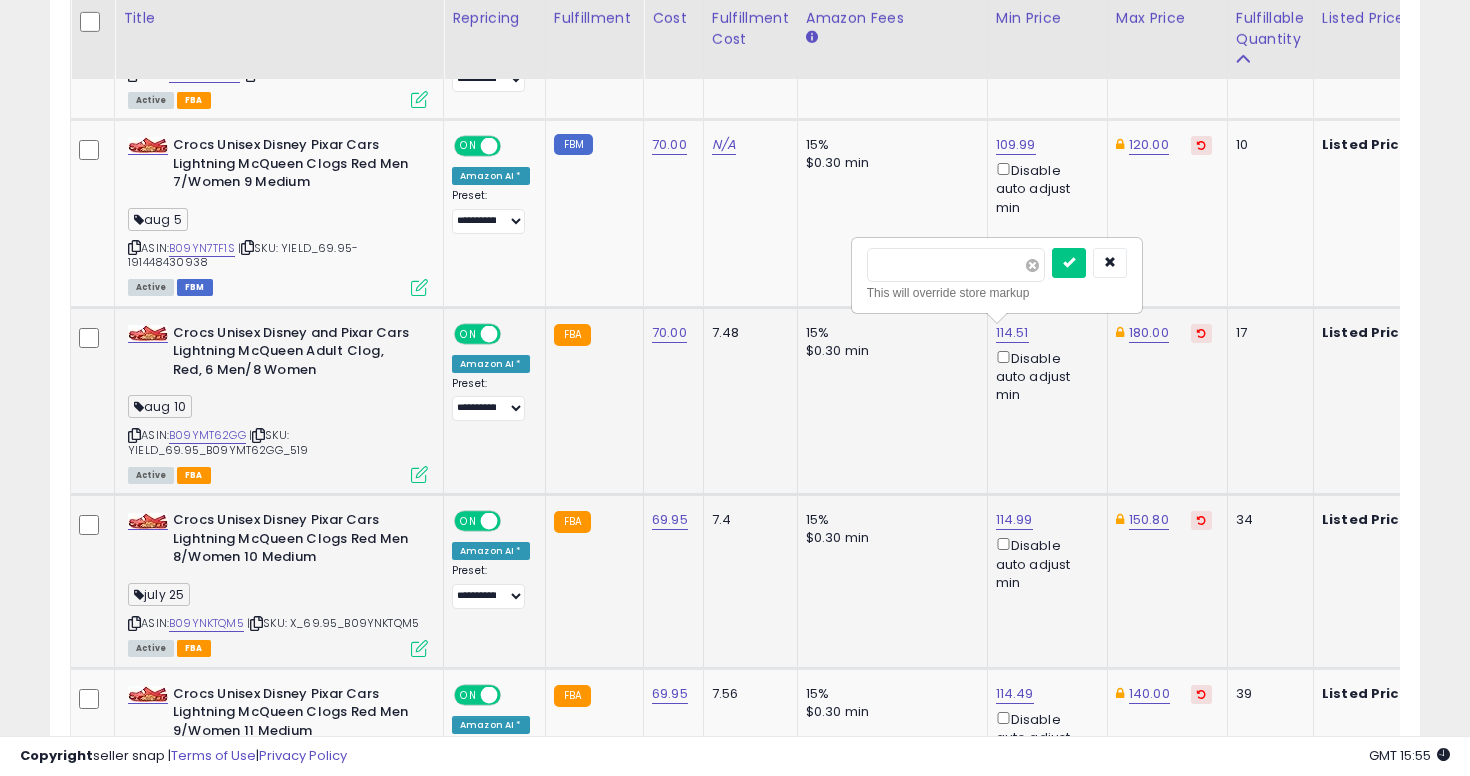 type on "*****" 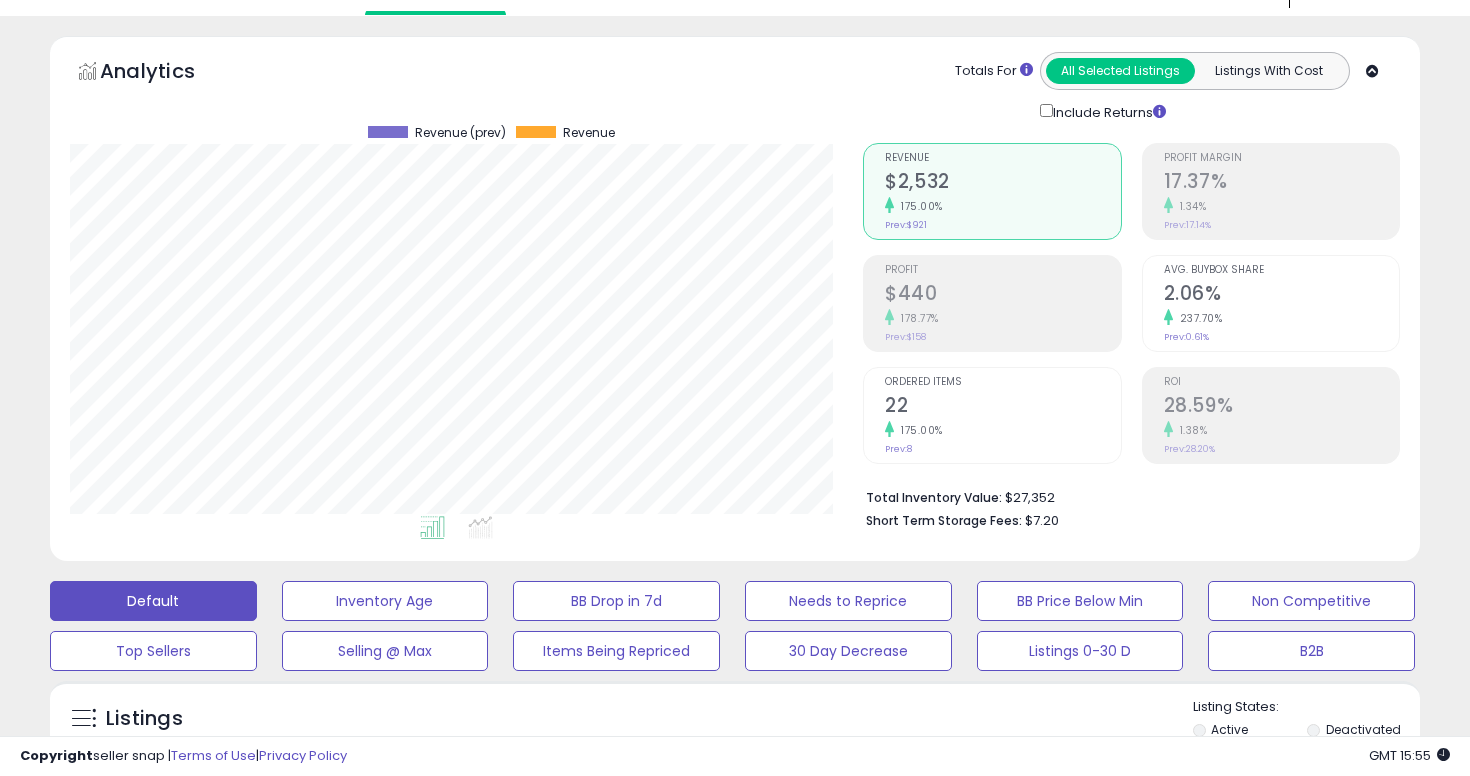 scroll, scrollTop: 48, scrollLeft: 0, axis: vertical 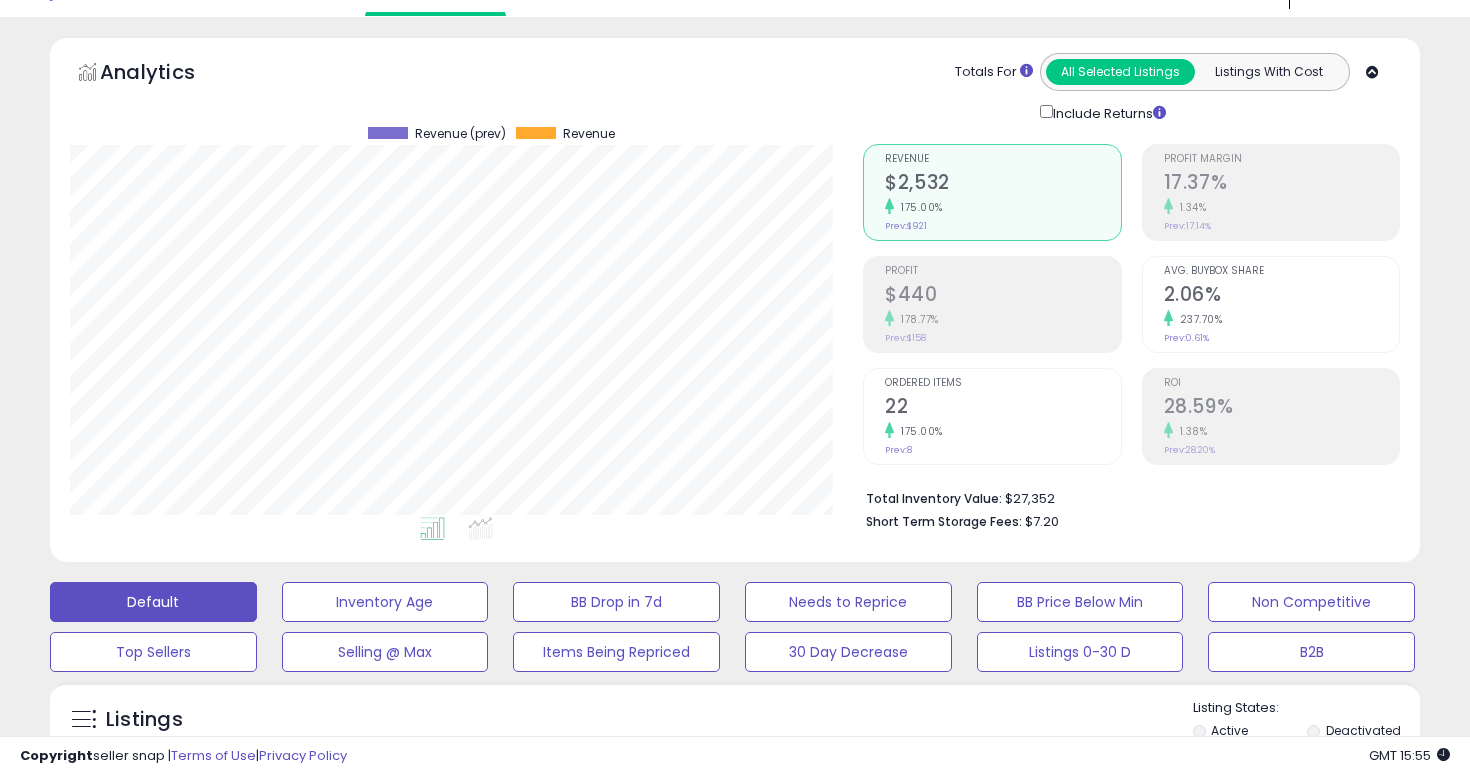 click on "Total Inventory Value:   $27,352" at bounding box center (1125, 497) 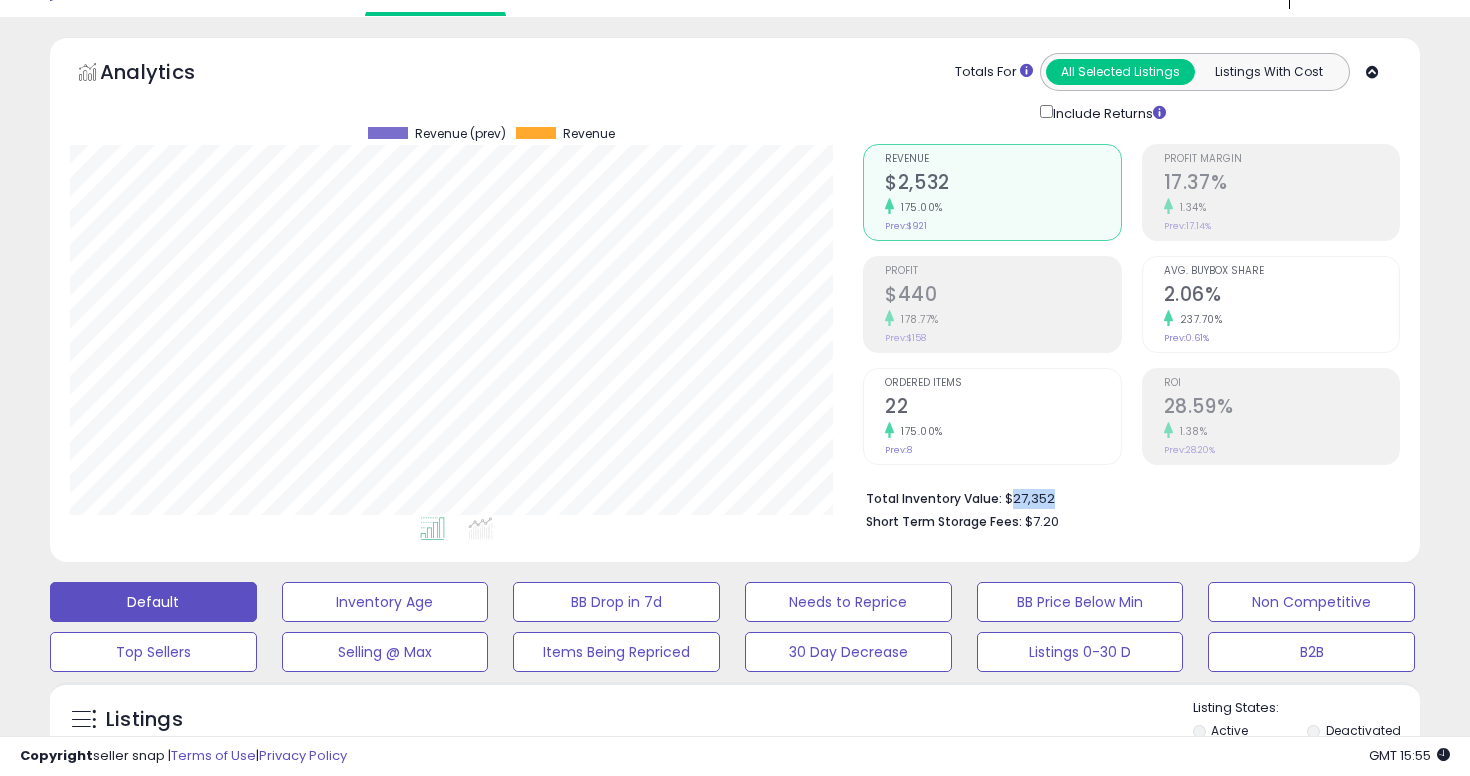 click on "Total Inventory Value:   $27,352" at bounding box center (1125, 497) 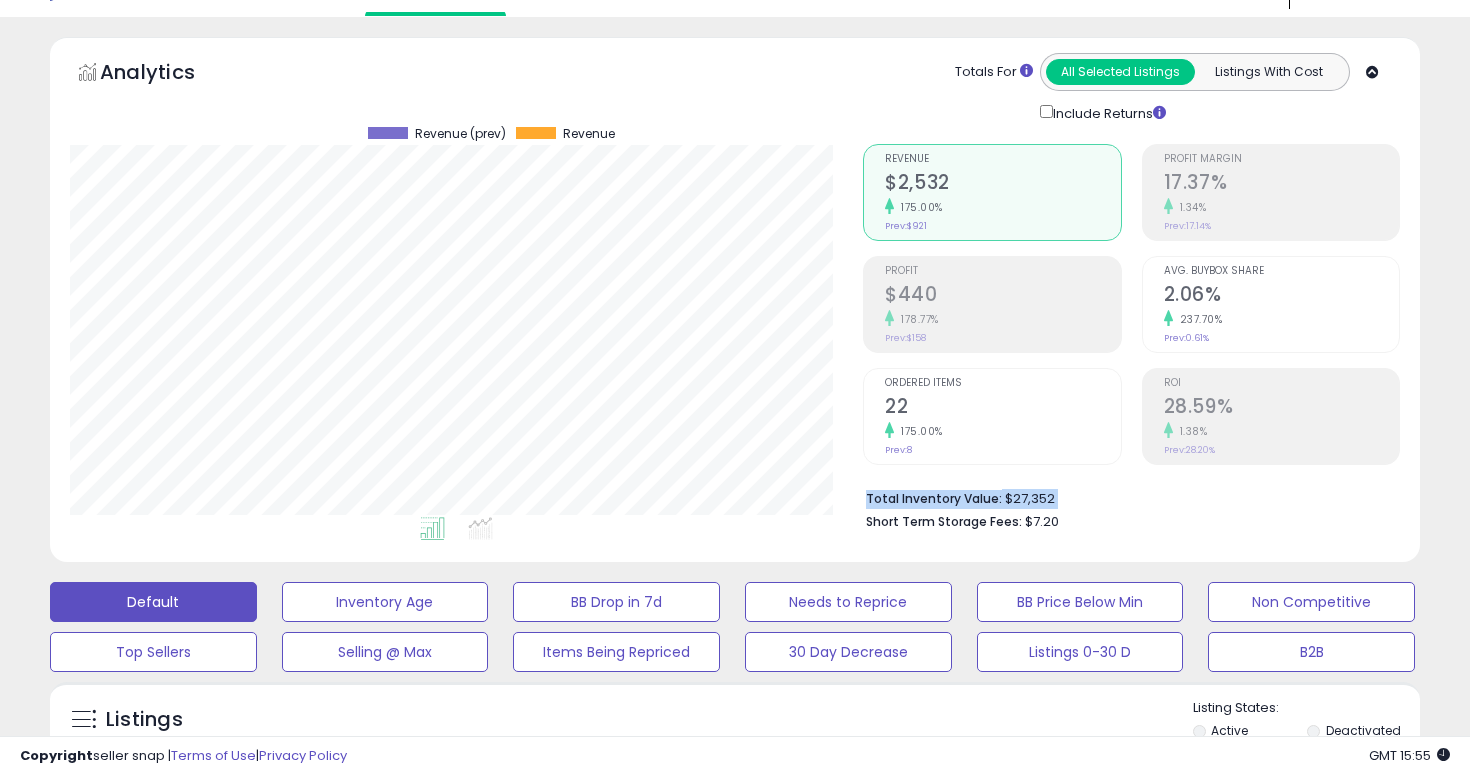 click on "Total Inventory Value:   $27,352" at bounding box center [1125, 497] 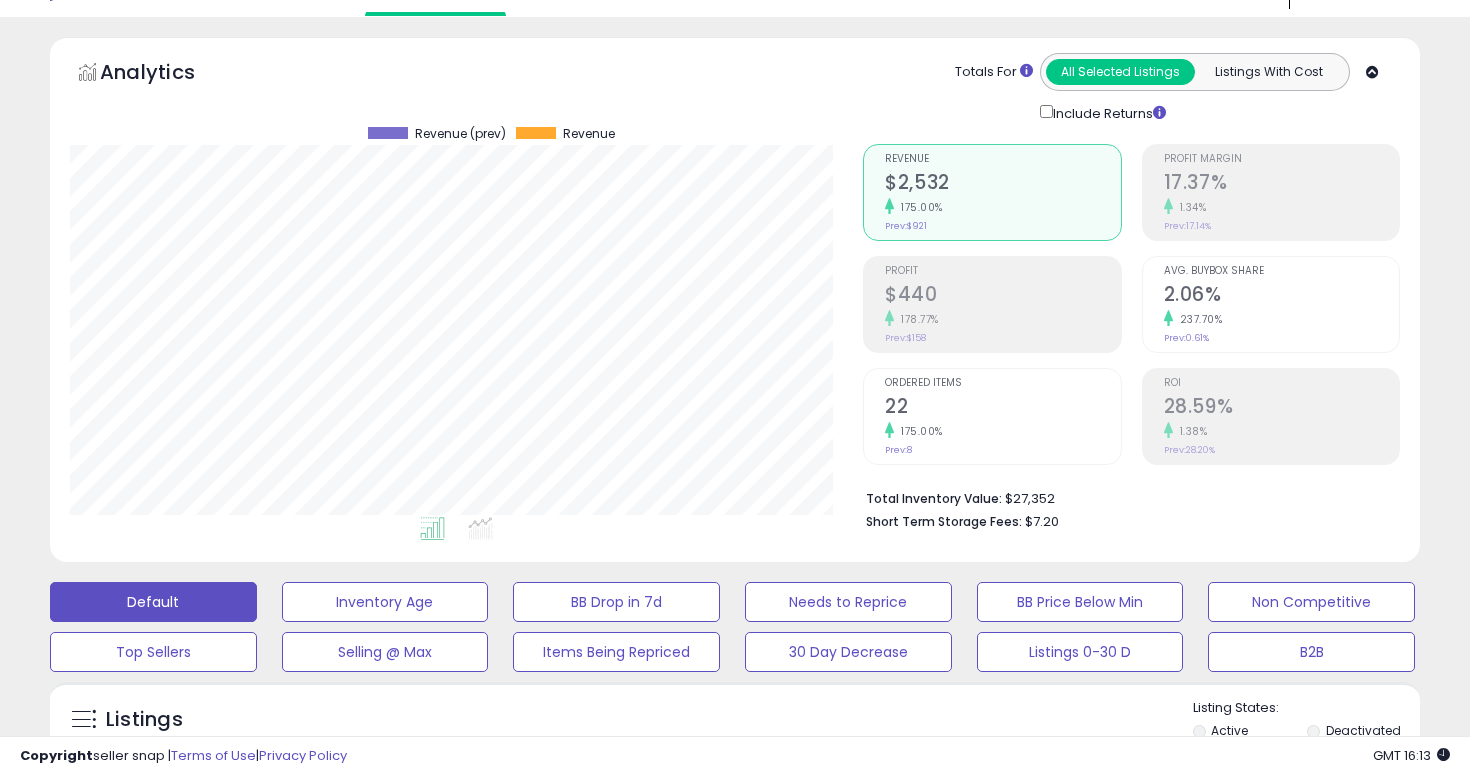 click on "Short Term Storage Fees:" at bounding box center (944, 521) 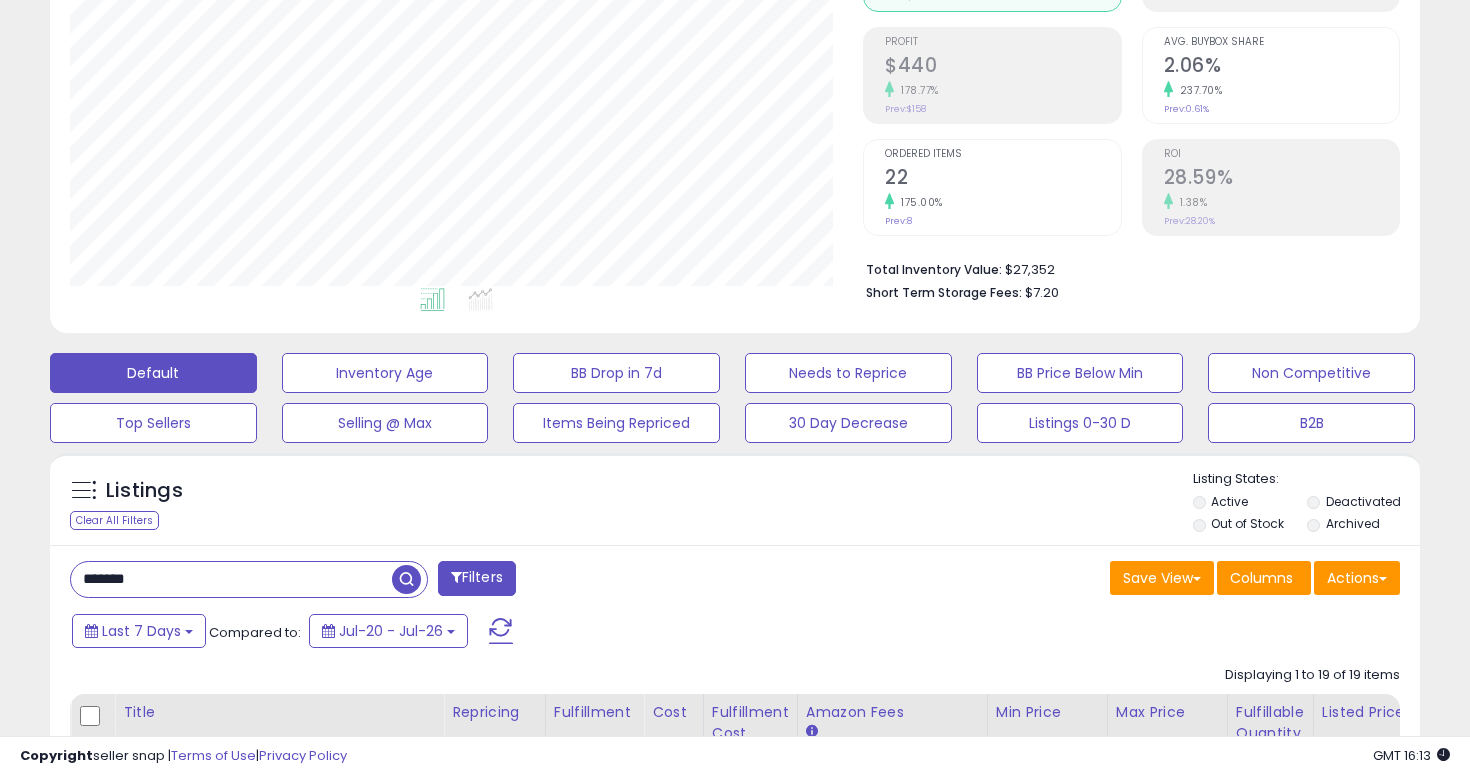 scroll, scrollTop: 424, scrollLeft: 0, axis: vertical 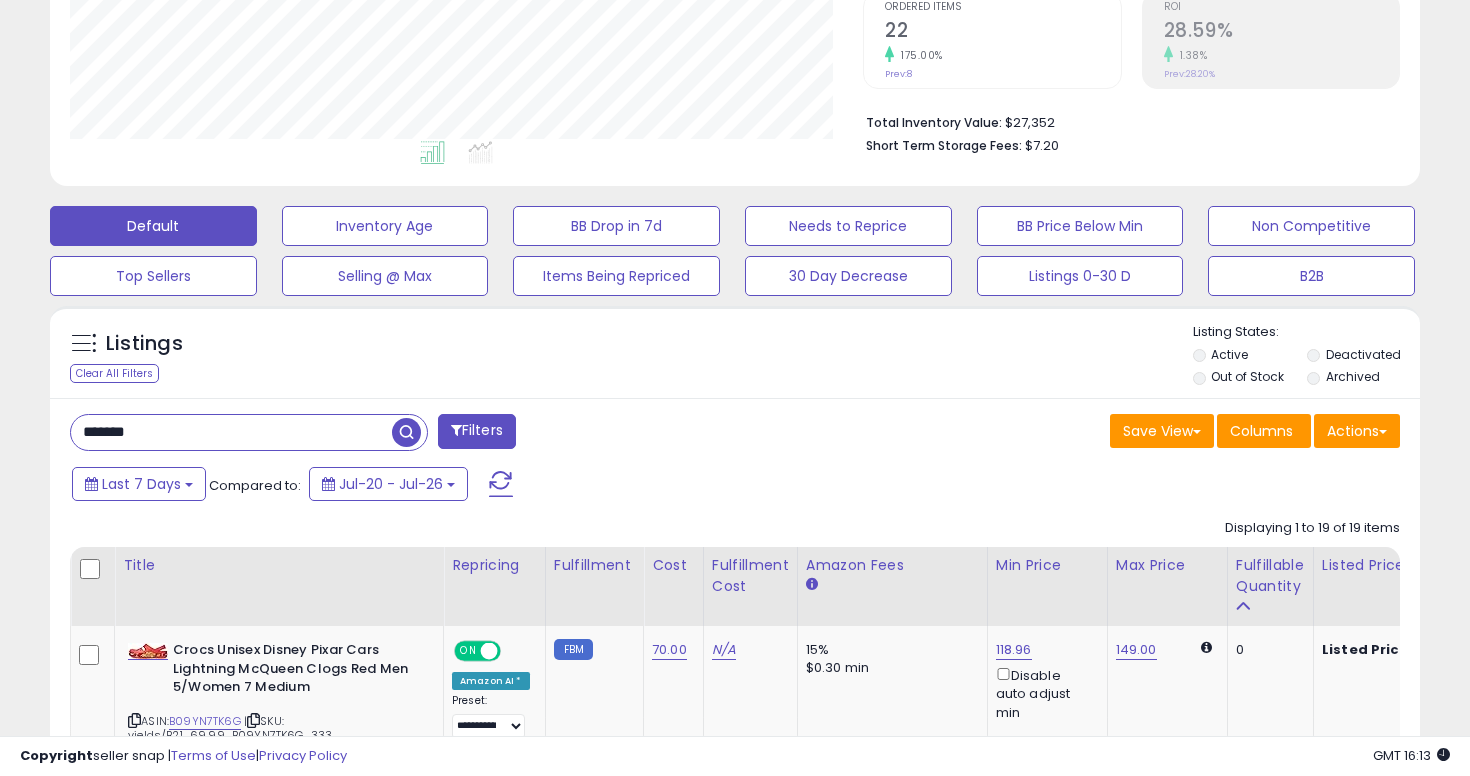 click on "*******" at bounding box center [231, 432] 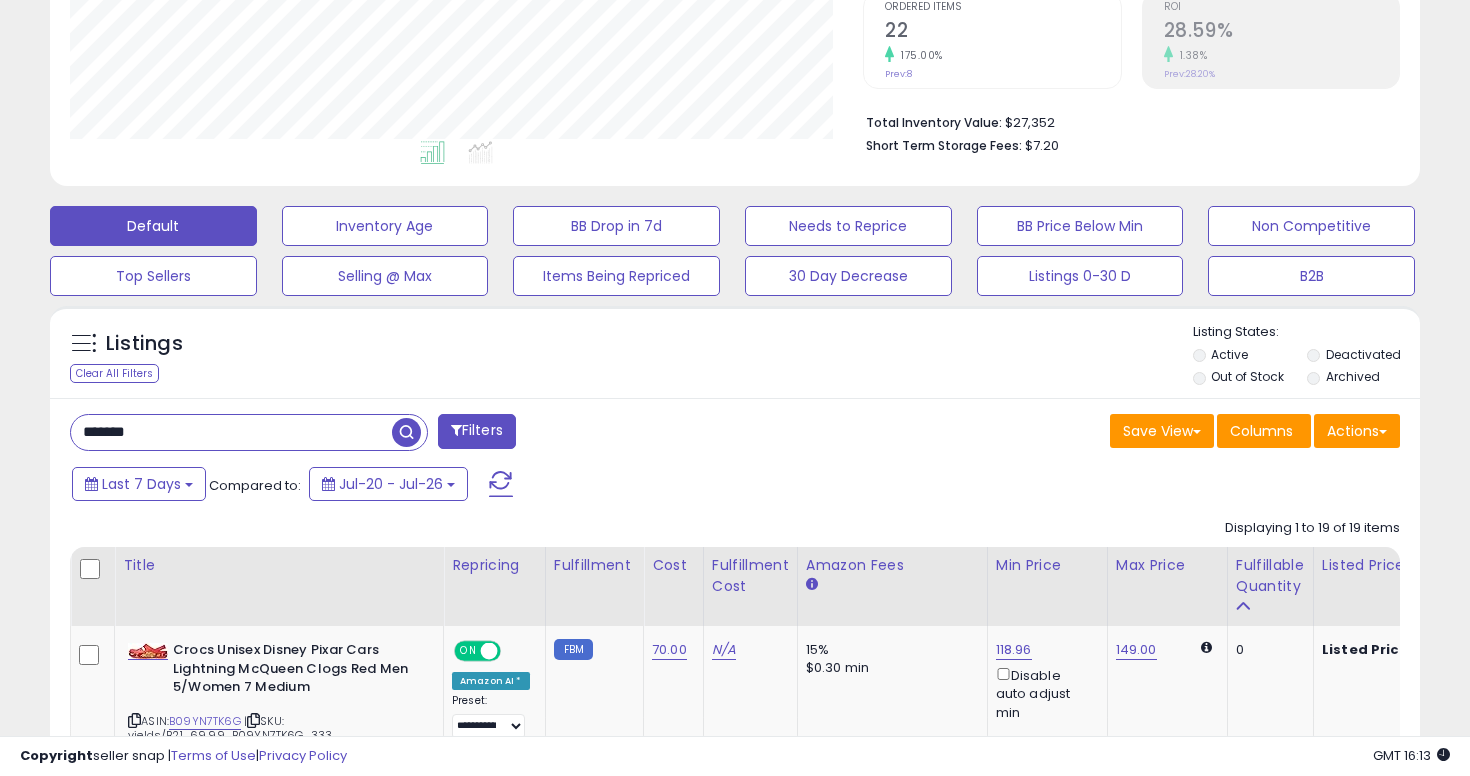 click on "*******" at bounding box center [231, 432] 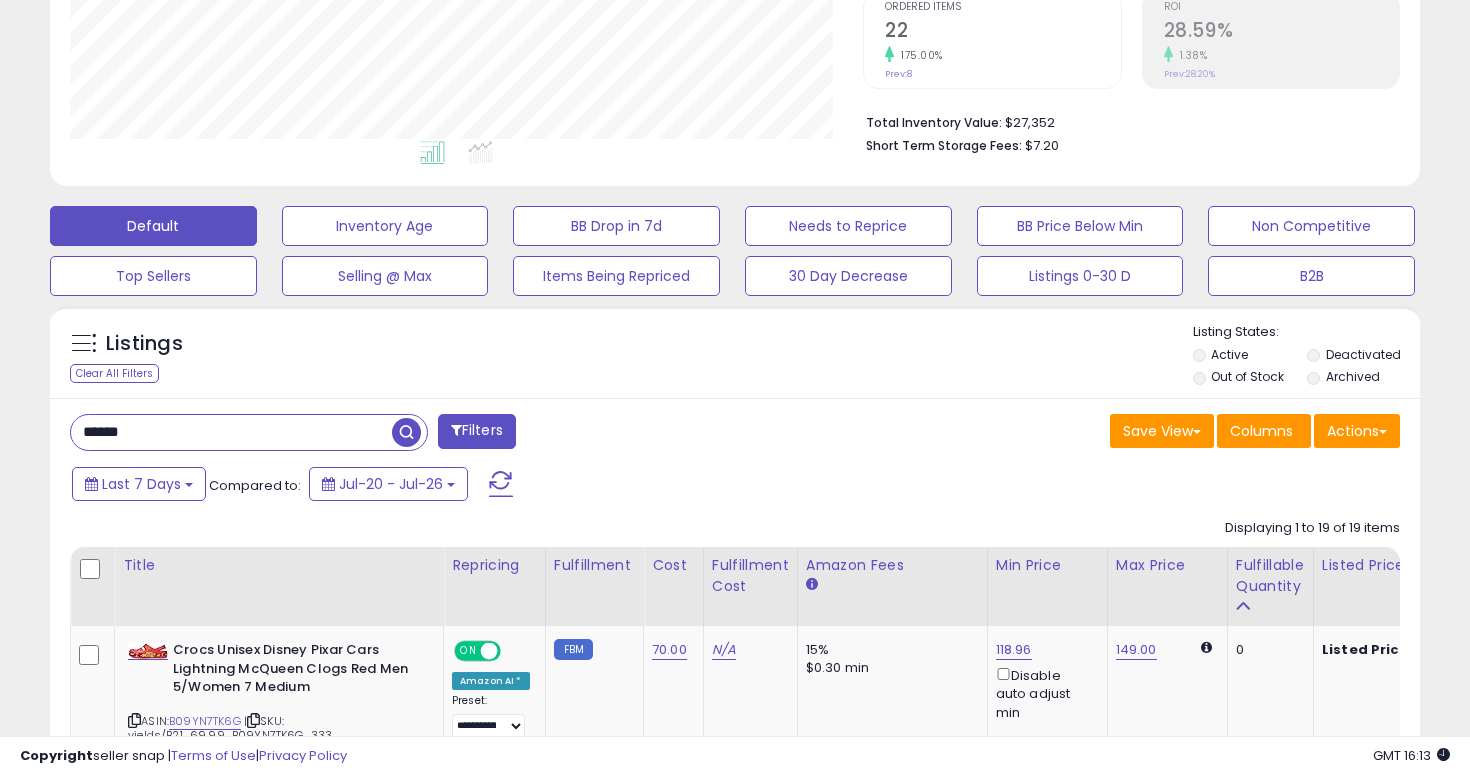 type on "******" 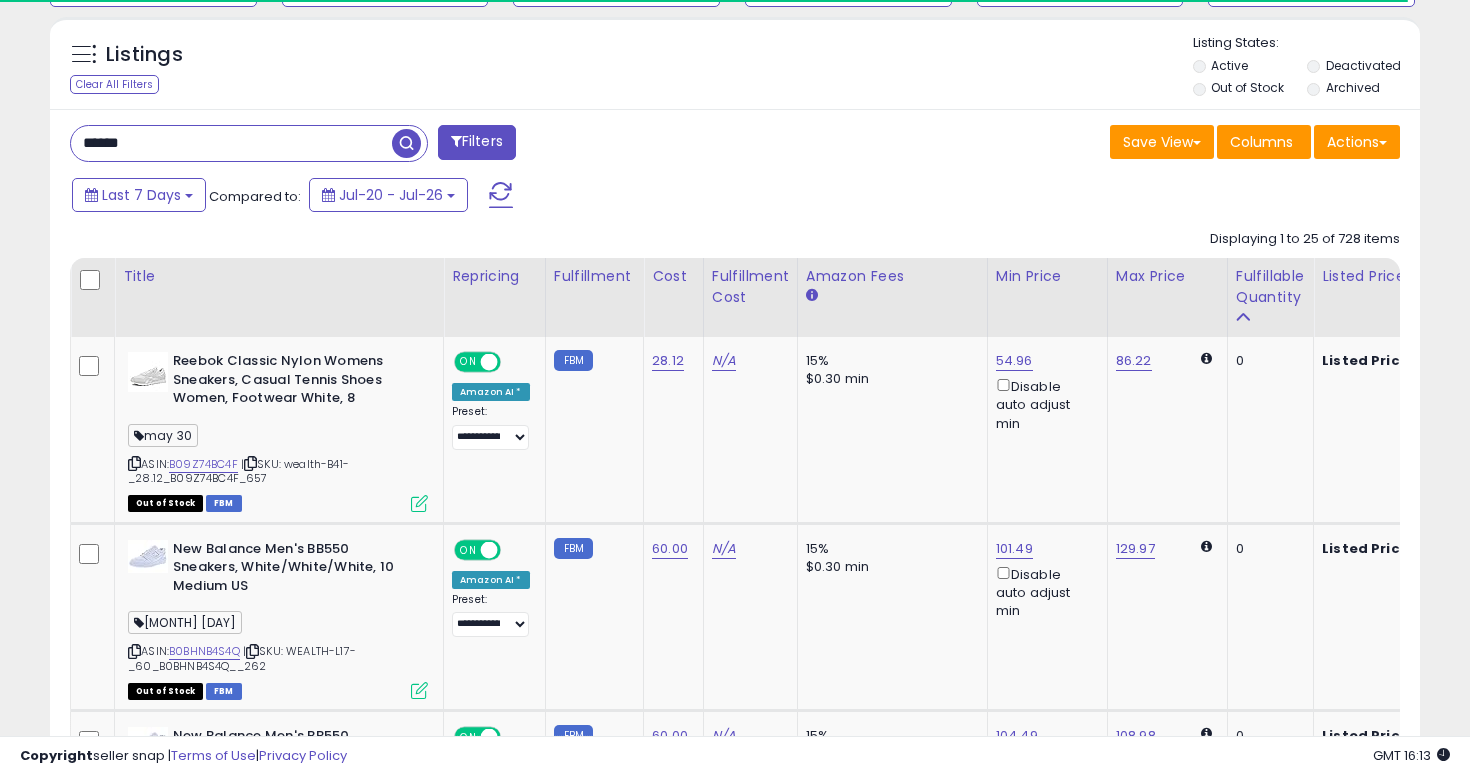 scroll, scrollTop: 714, scrollLeft: 0, axis: vertical 